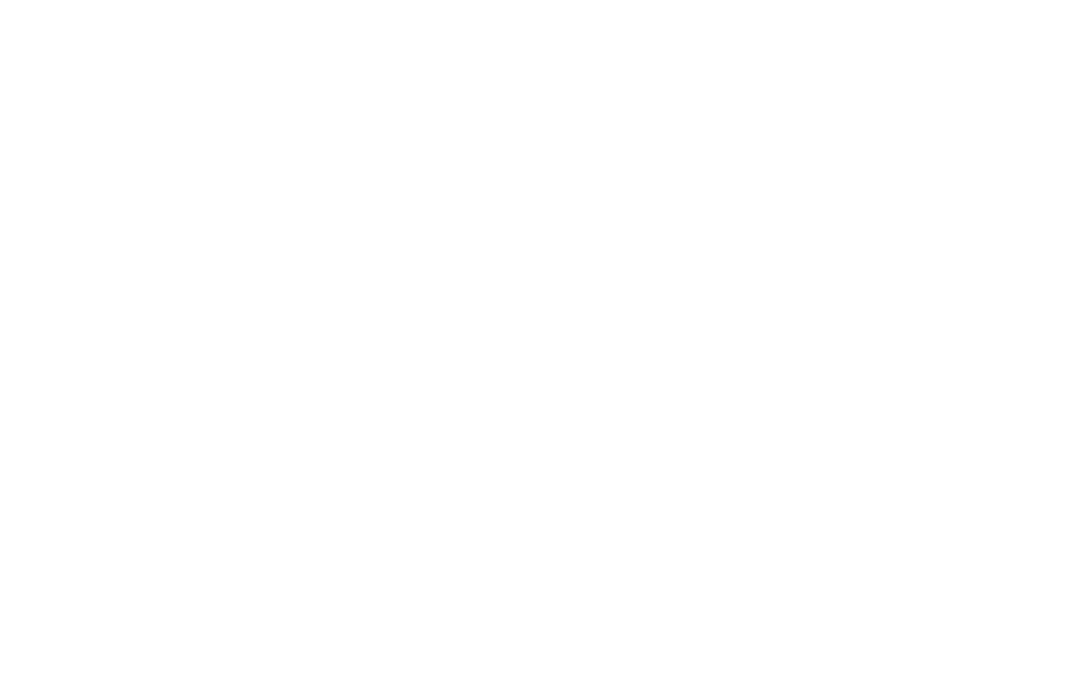 scroll, scrollTop: 0, scrollLeft: 0, axis: both 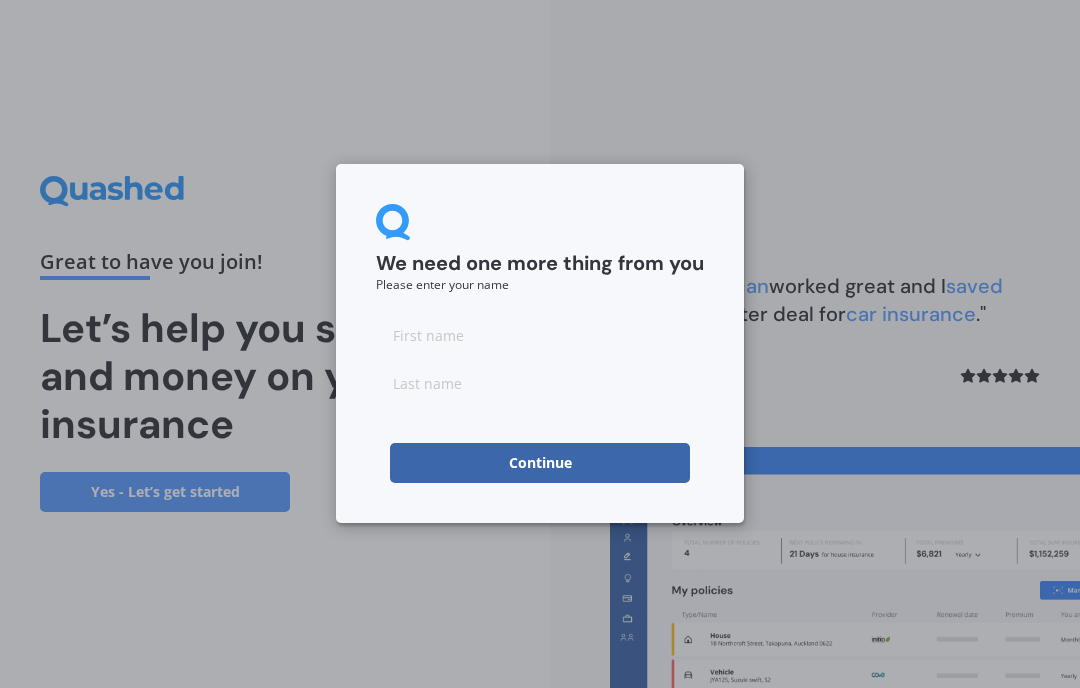 click at bounding box center [540, 335] 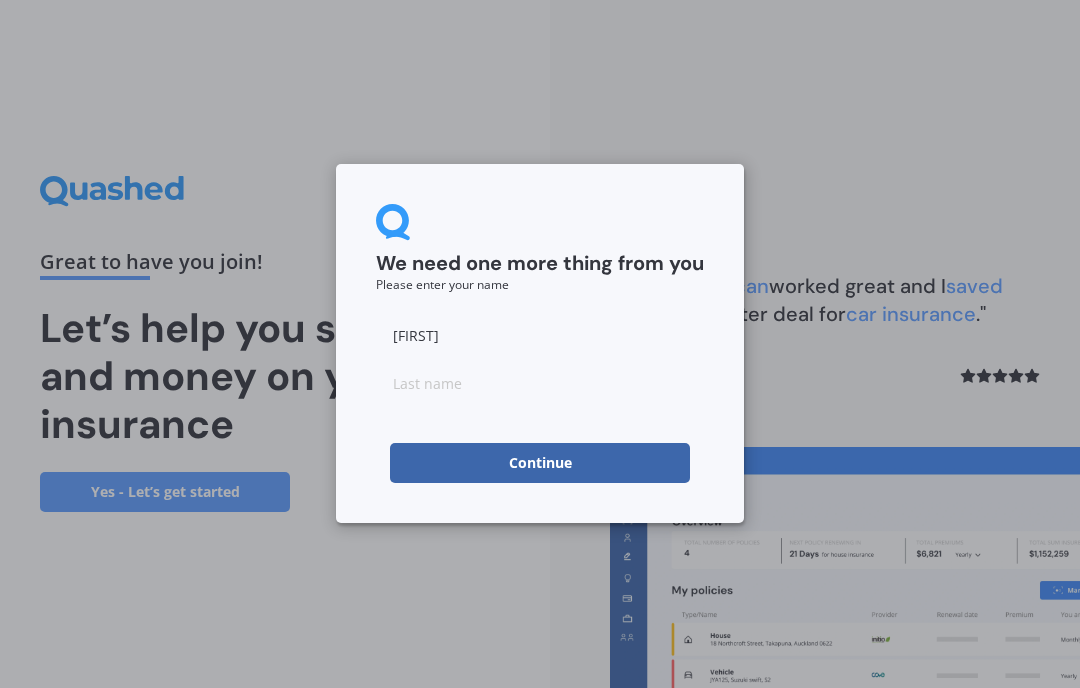 type on "[FIRST]" 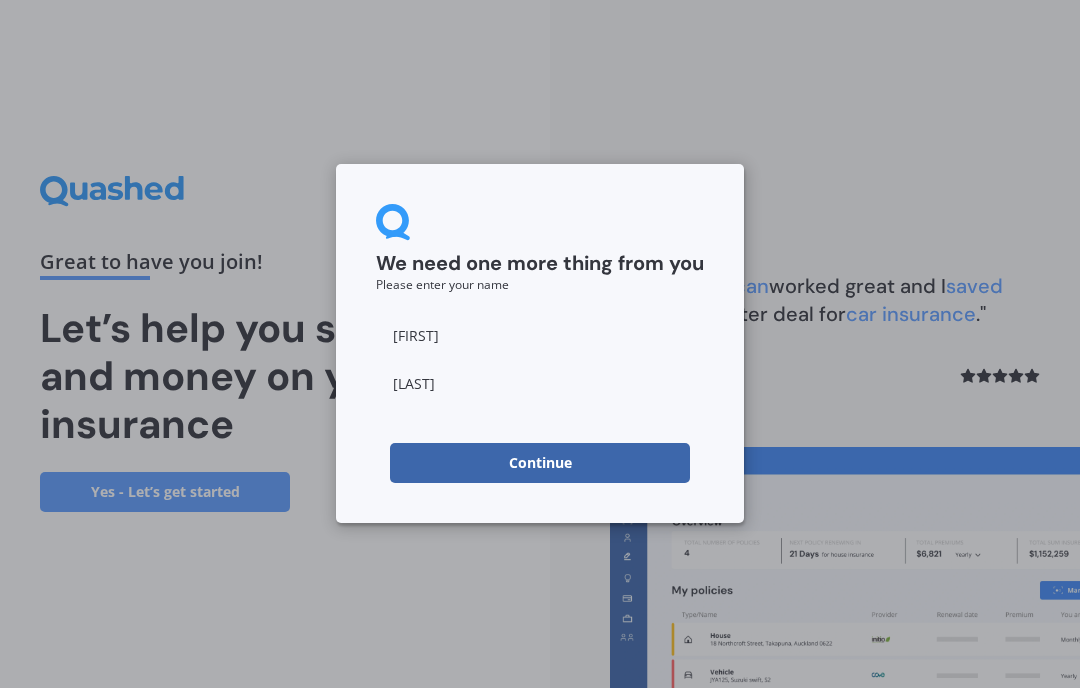 type on "[LAST]" 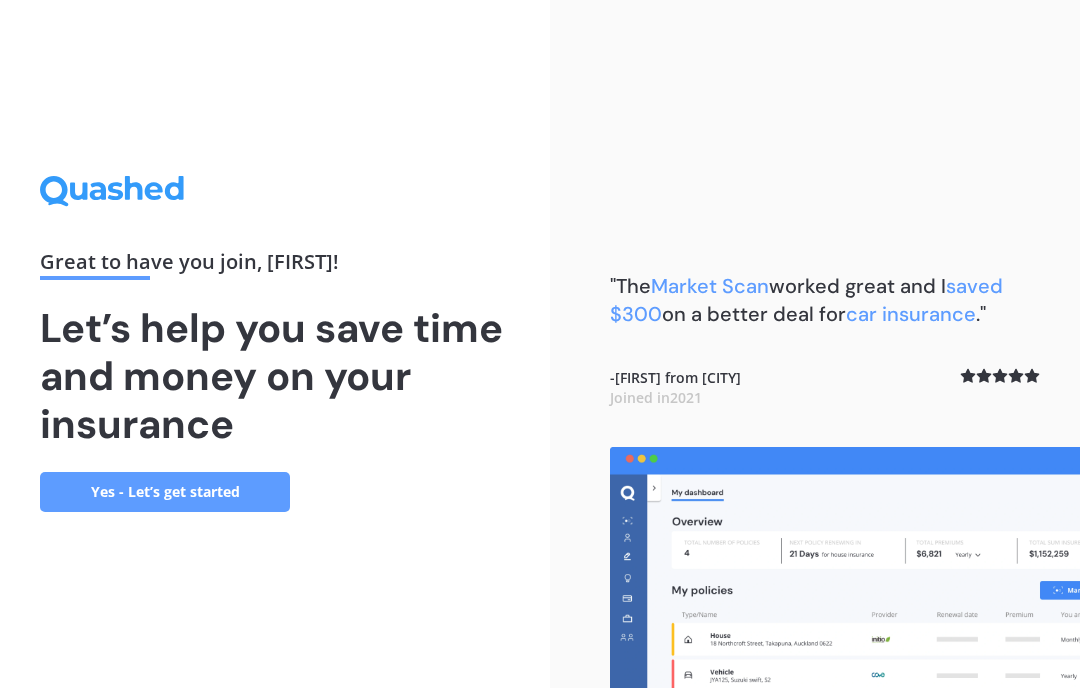 click on "Yes - Let’s get started" at bounding box center [165, 492] 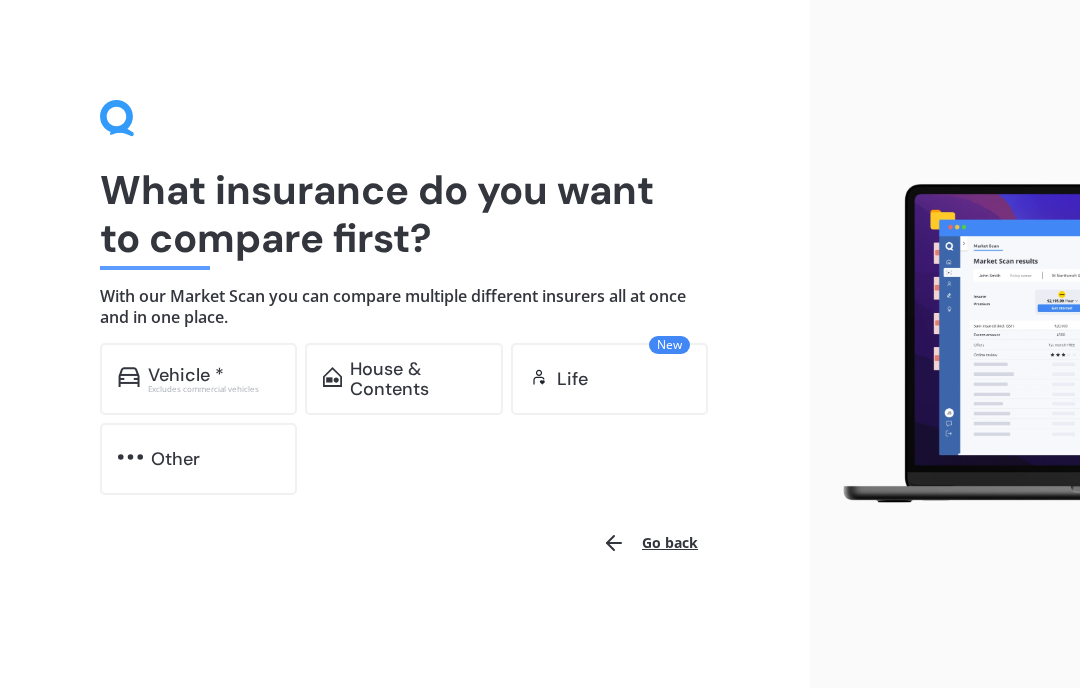 click on "Other" at bounding box center (175, 459) 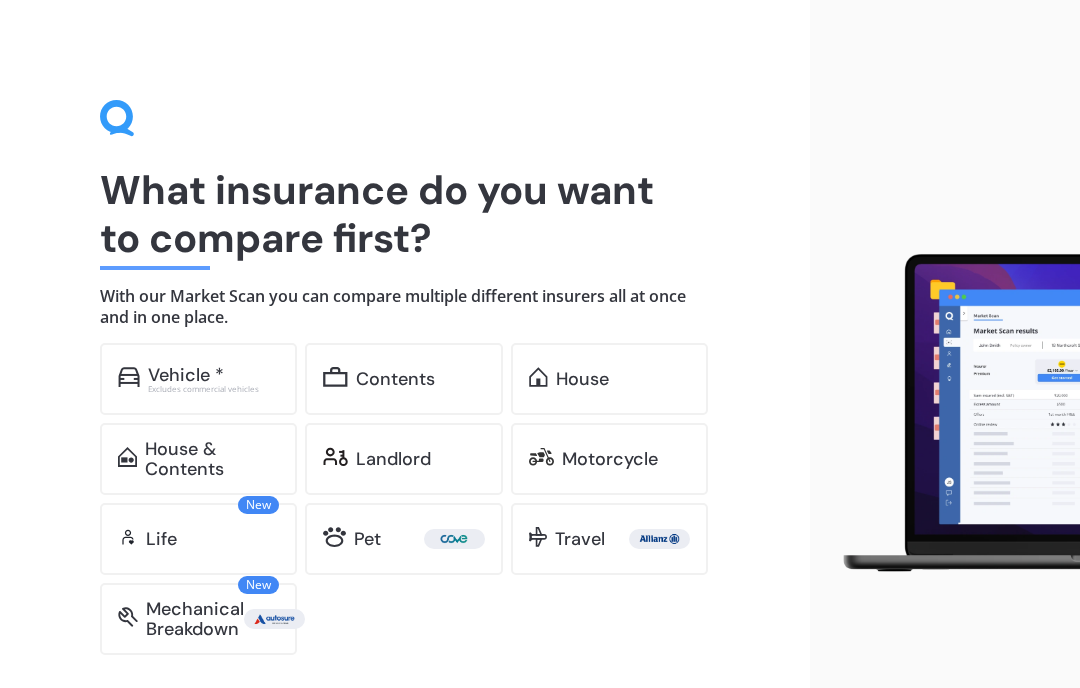 click on "House" at bounding box center [623, 379] 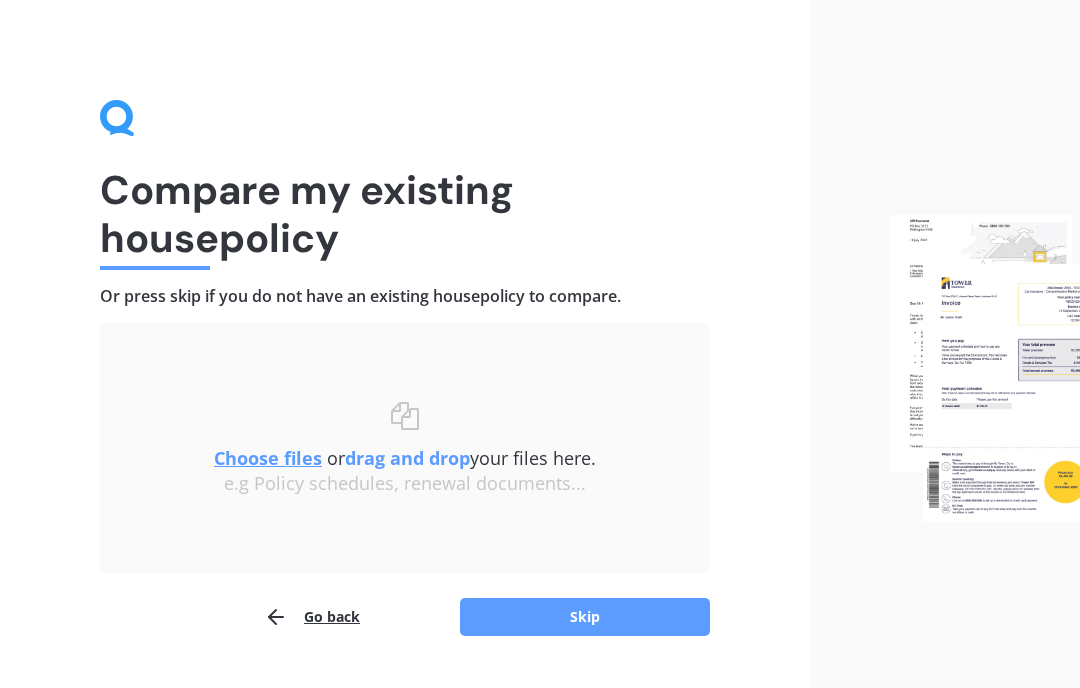 click on "Skip" at bounding box center (585, 617) 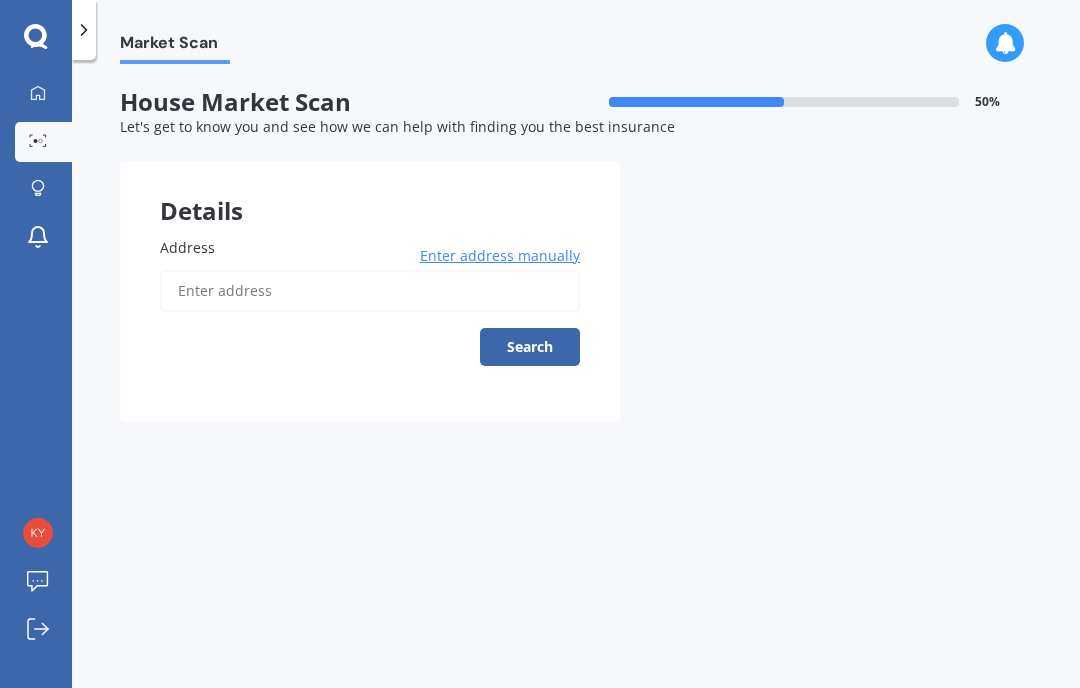 click on "Address" at bounding box center [370, 291] 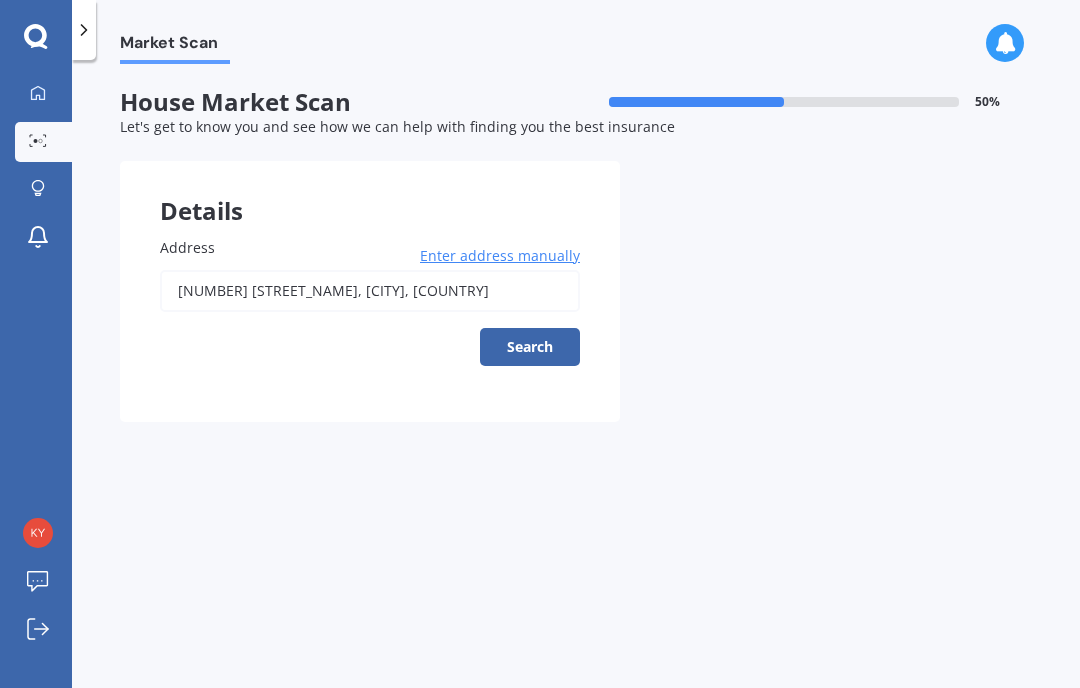 type on "[NUMBER] [STREET_NAME], [CITY] [POSTAL_CODE]" 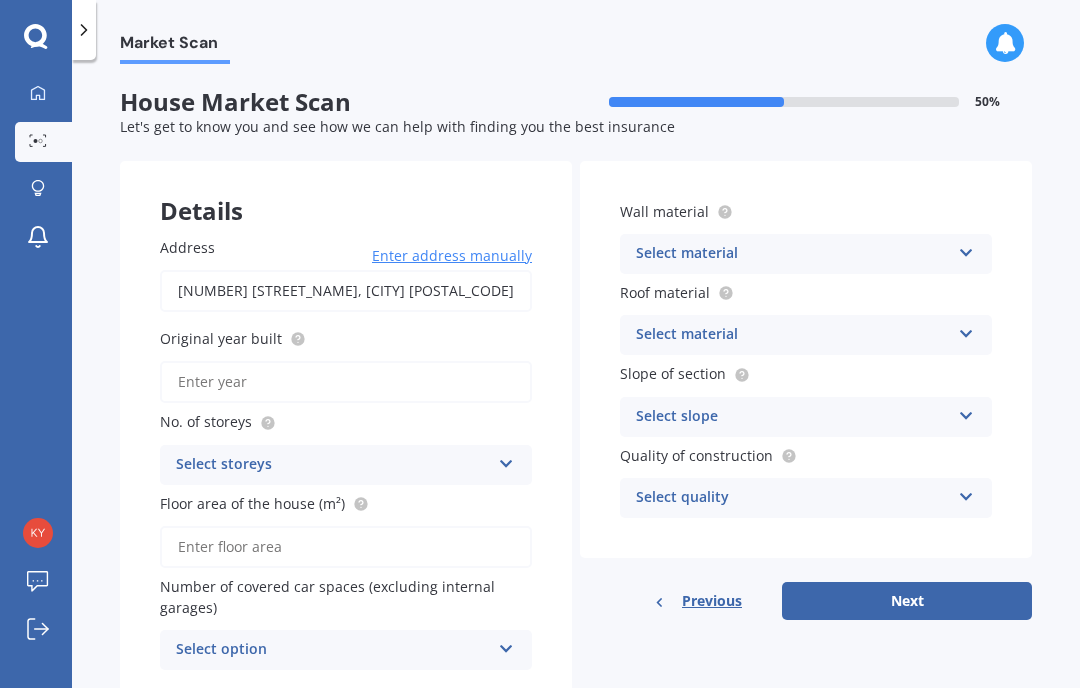 click on "Original year built" at bounding box center [346, 382] 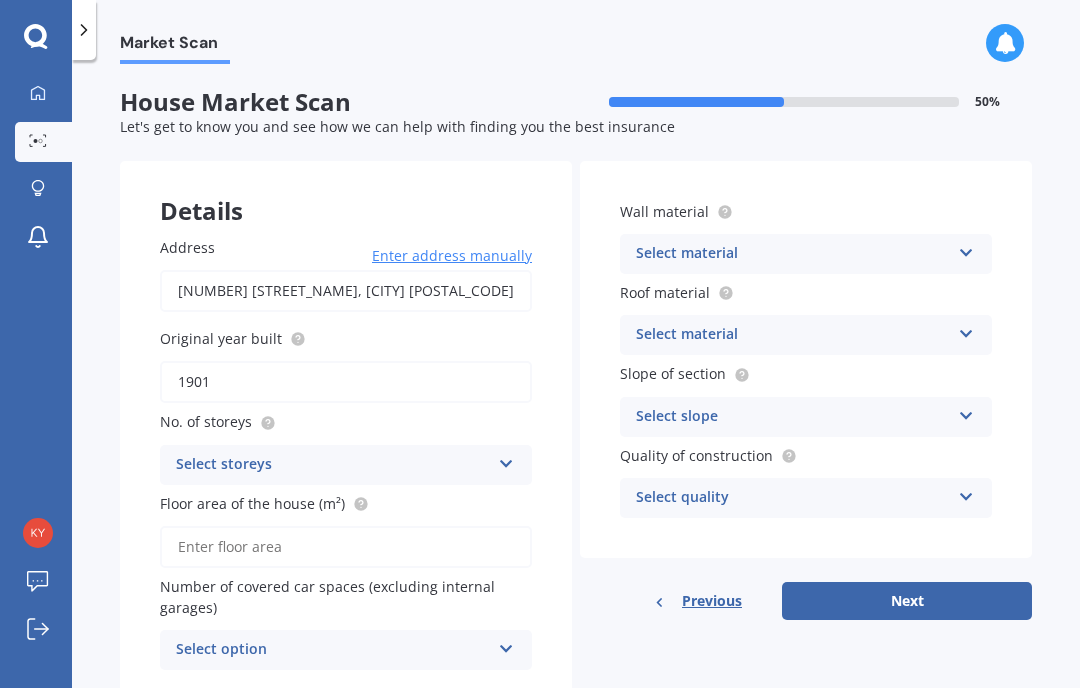 type on "1901" 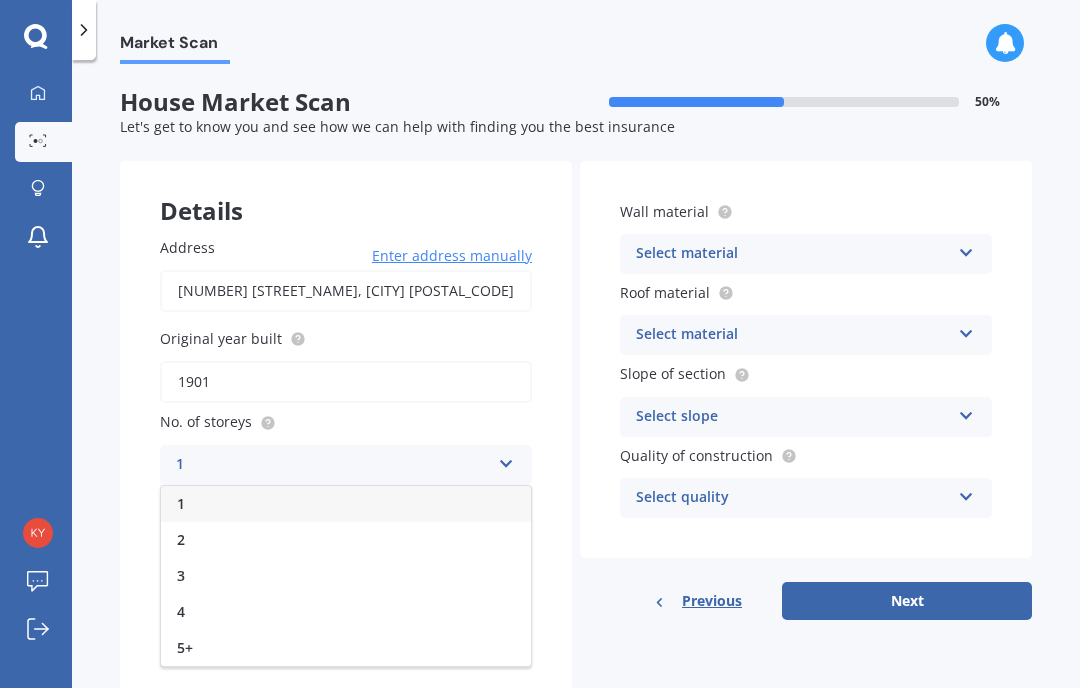 click on "1" at bounding box center [346, 504] 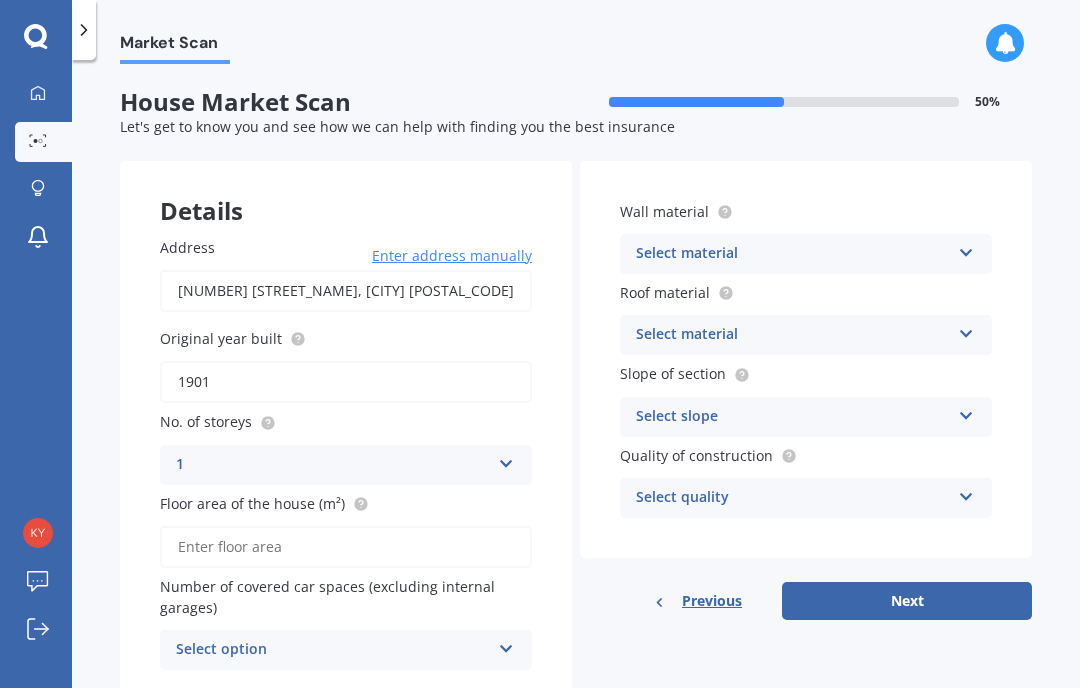 click on "Floor area of the house (m²)" at bounding box center (346, 547) 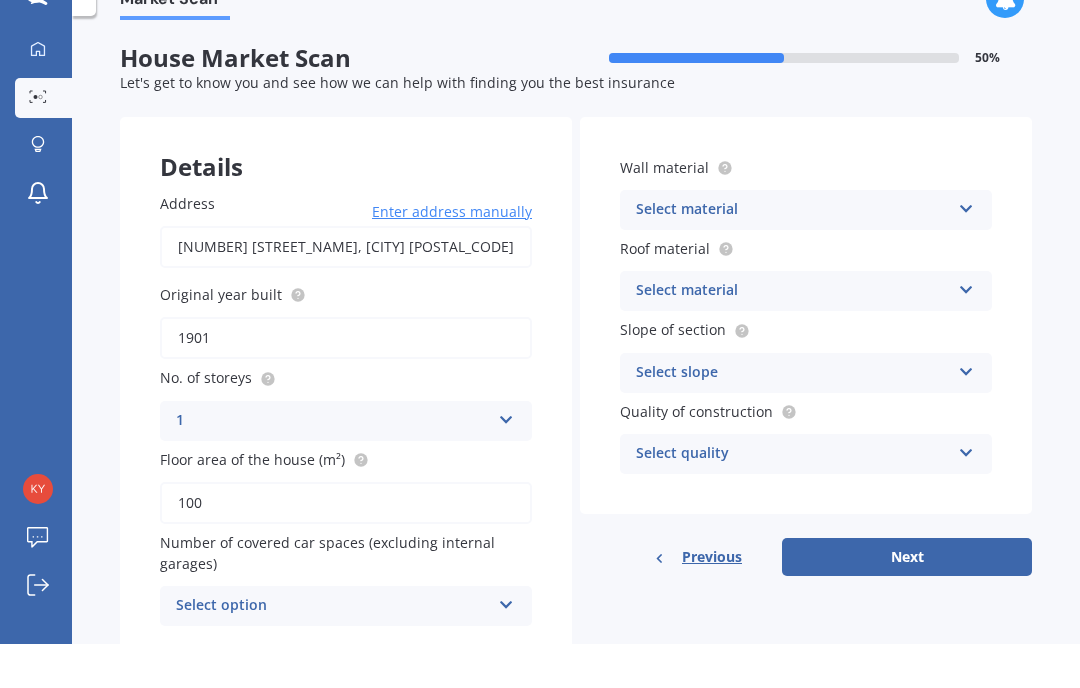scroll, scrollTop: 55, scrollLeft: 0, axis: vertical 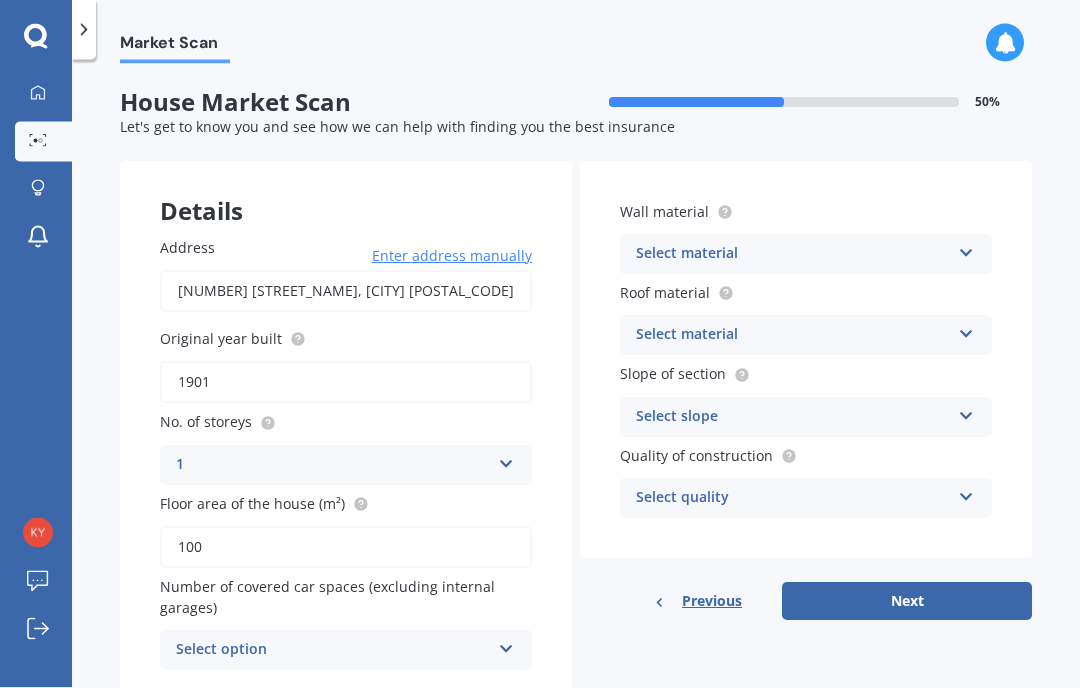 type on "100" 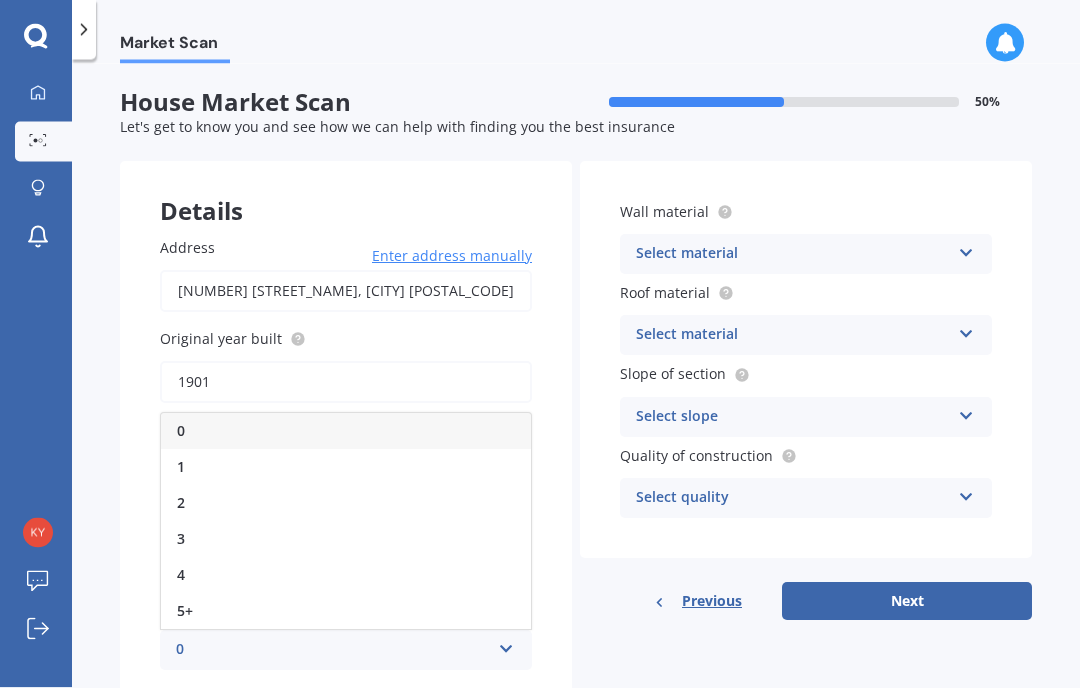 scroll, scrollTop: 0, scrollLeft: 0, axis: both 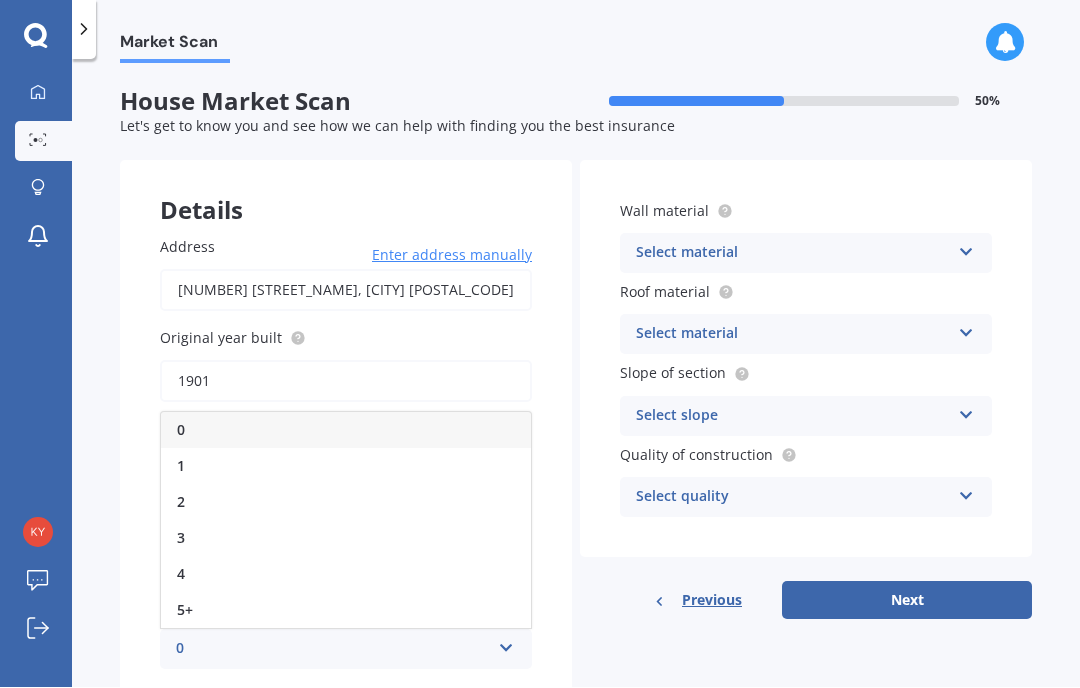click on "2" at bounding box center (346, 503) 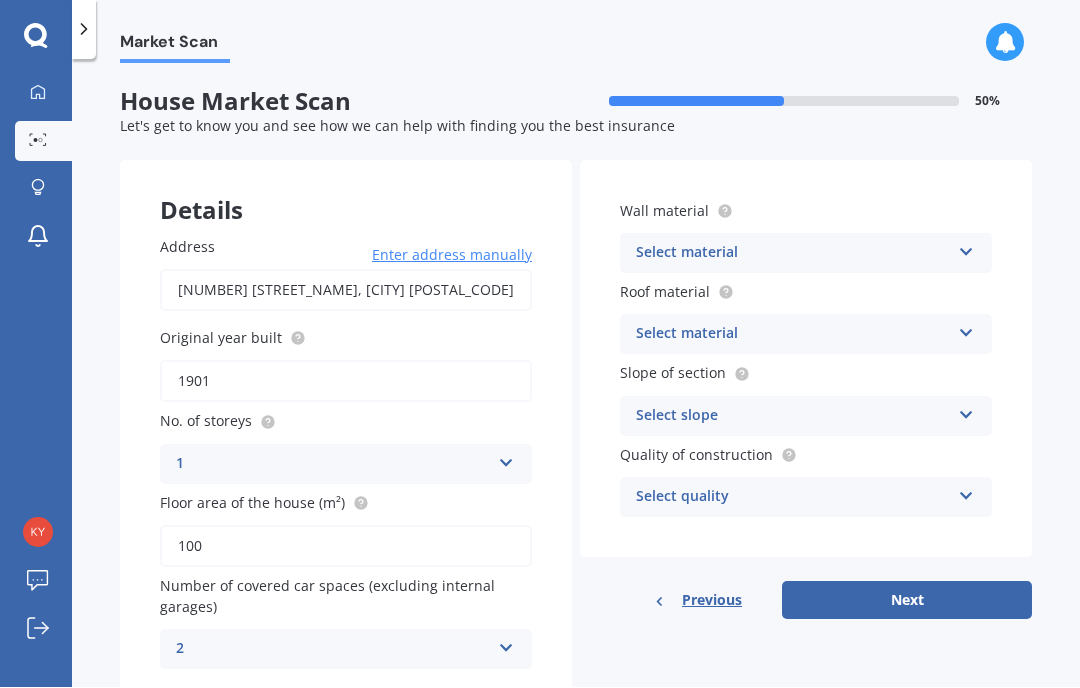 click at bounding box center (966, 249) 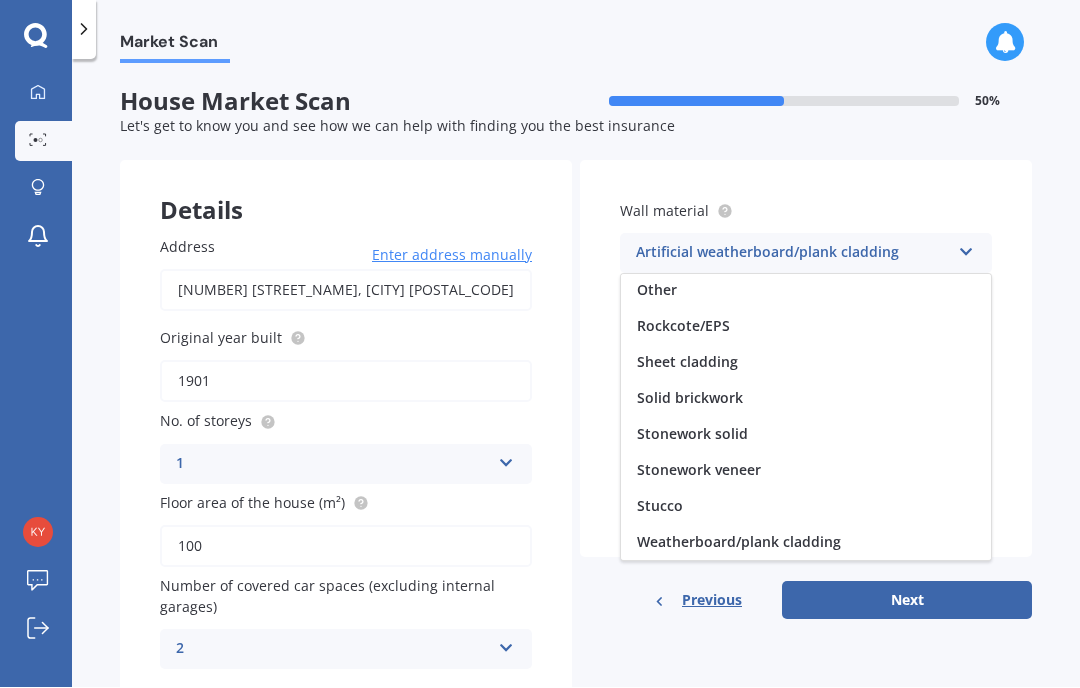 scroll, scrollTop: 182, scrollLeft: 0, axis: vertical 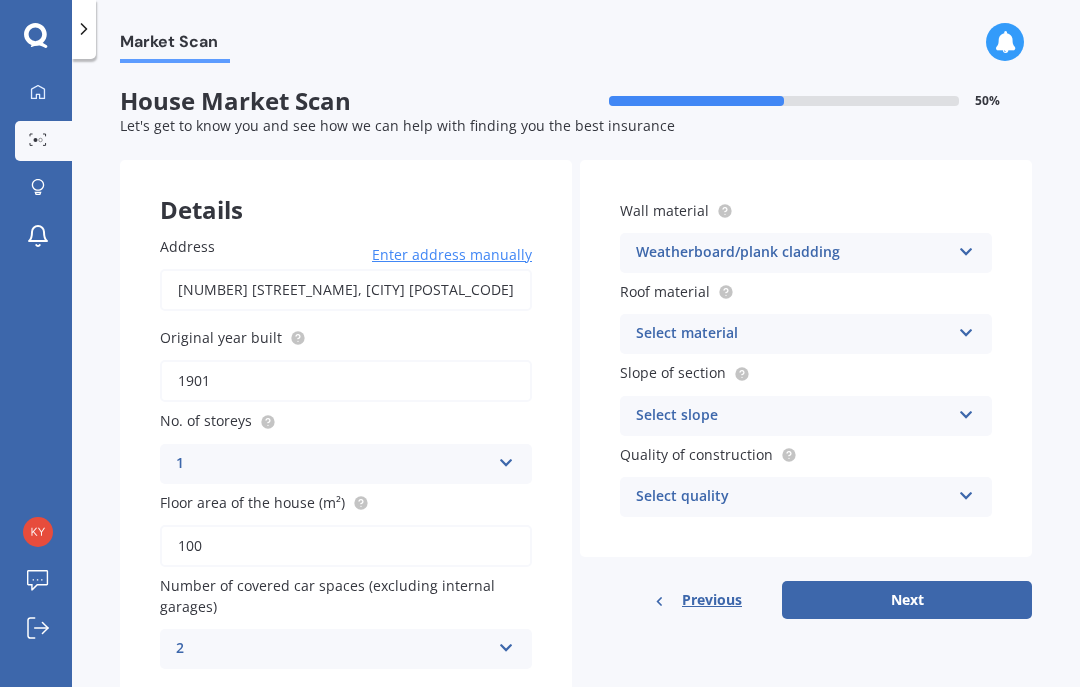 click at bounding box center (966, 330) 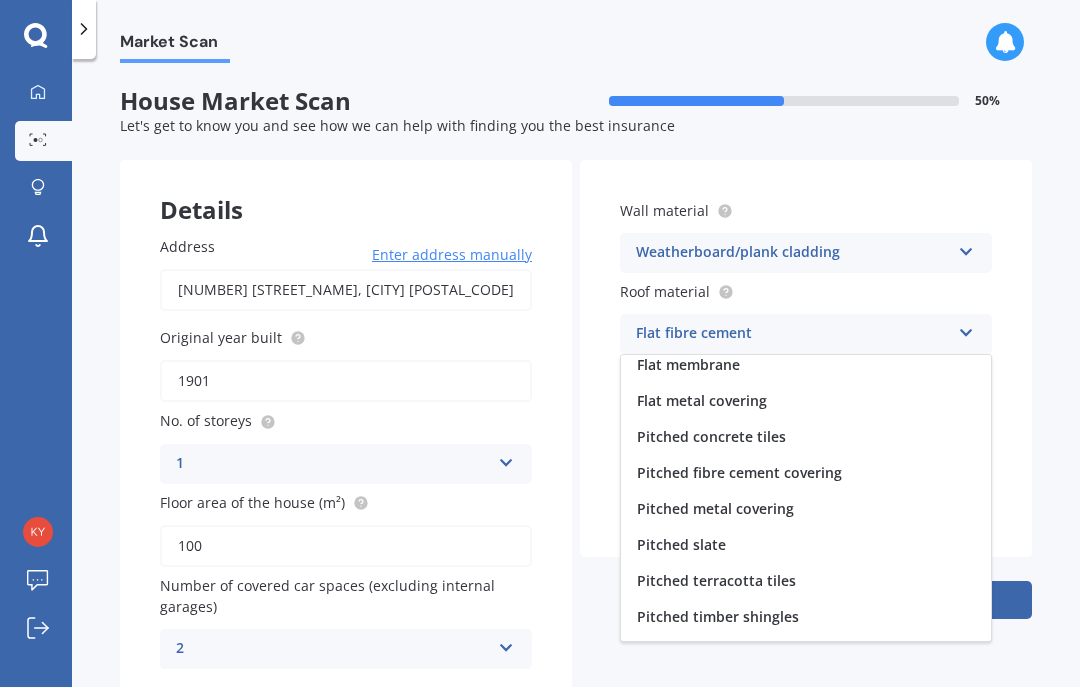 scroll, scrollTop: 43, scrollLeft: 0, axis: vertical 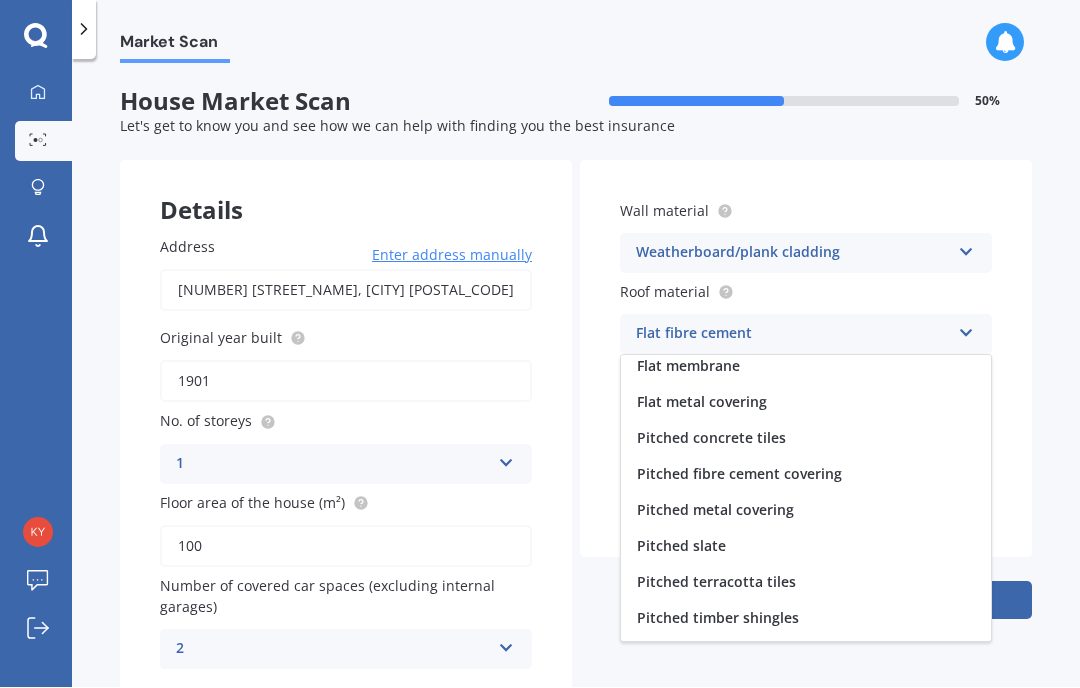 click on "Pitched metal covering" at bounding box center [715, 510] 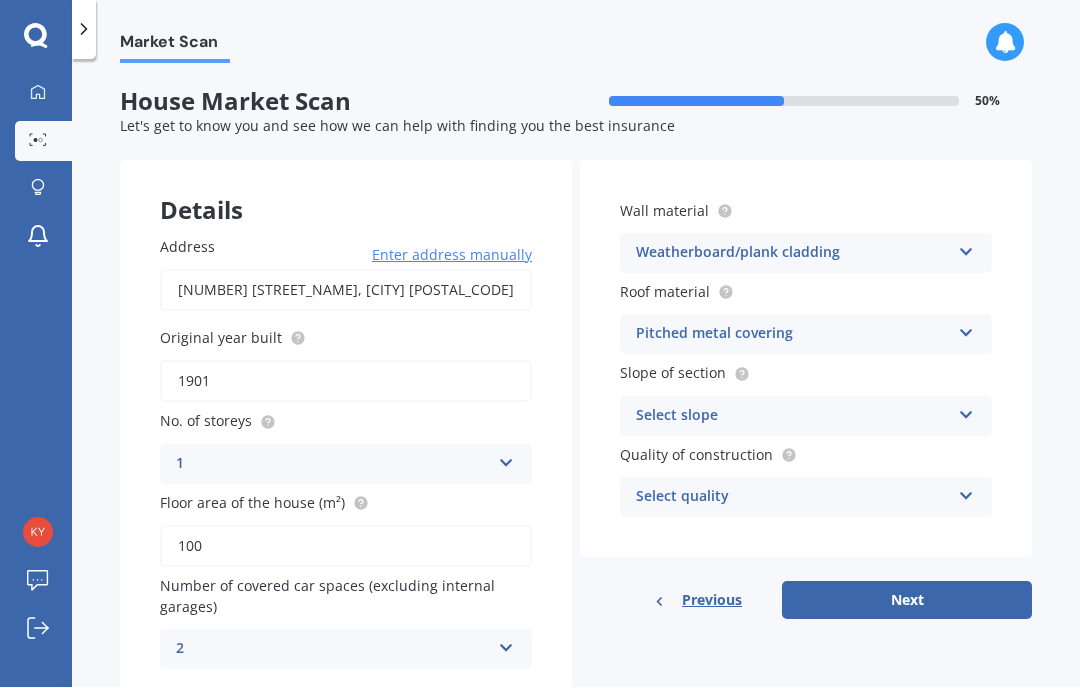 click at bounding box center [966, 412] 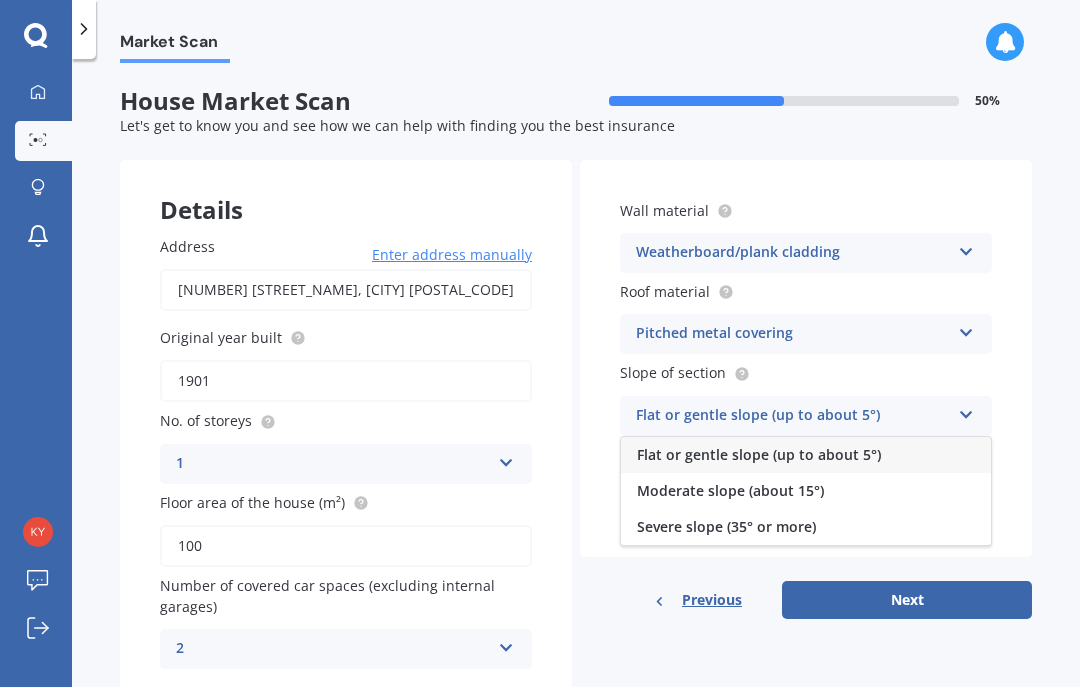 click on "Flat or gentle slope (up to about 5°)" at bounding box center (759, 455) 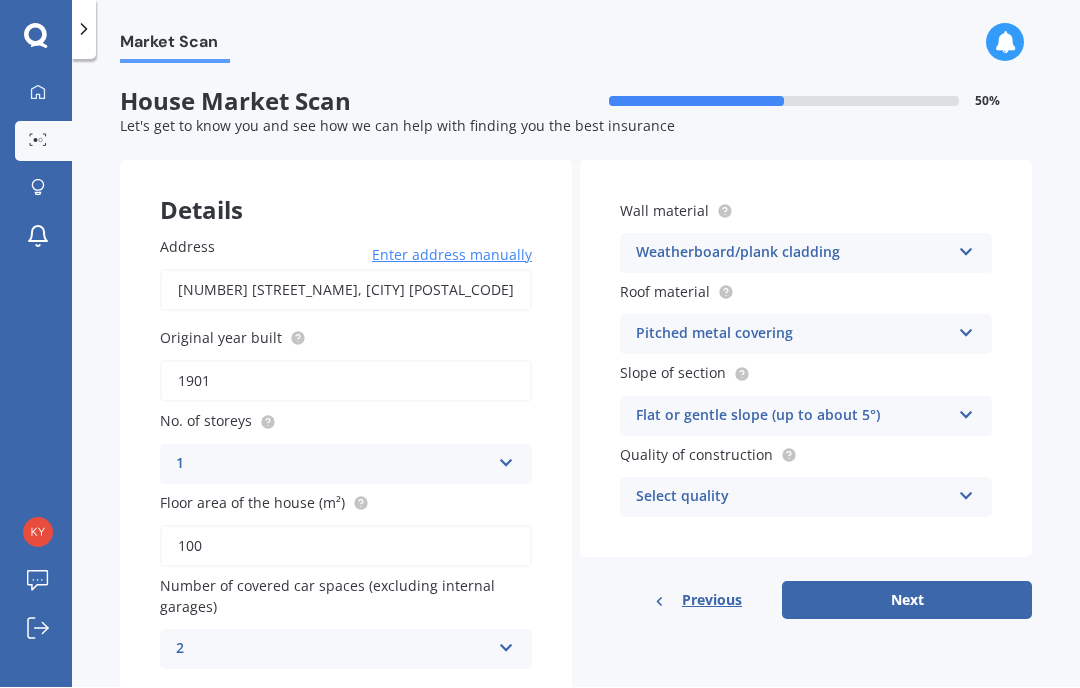 click at bounding box center [966, 493] 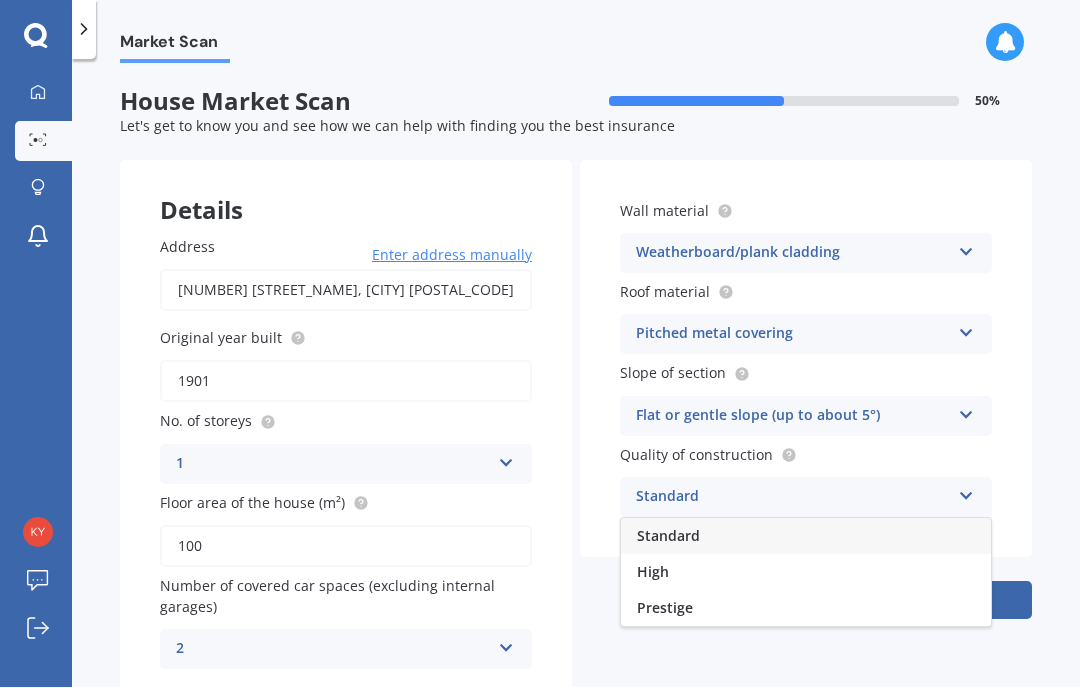 click on "Standard" at bounding box center (668, 536) 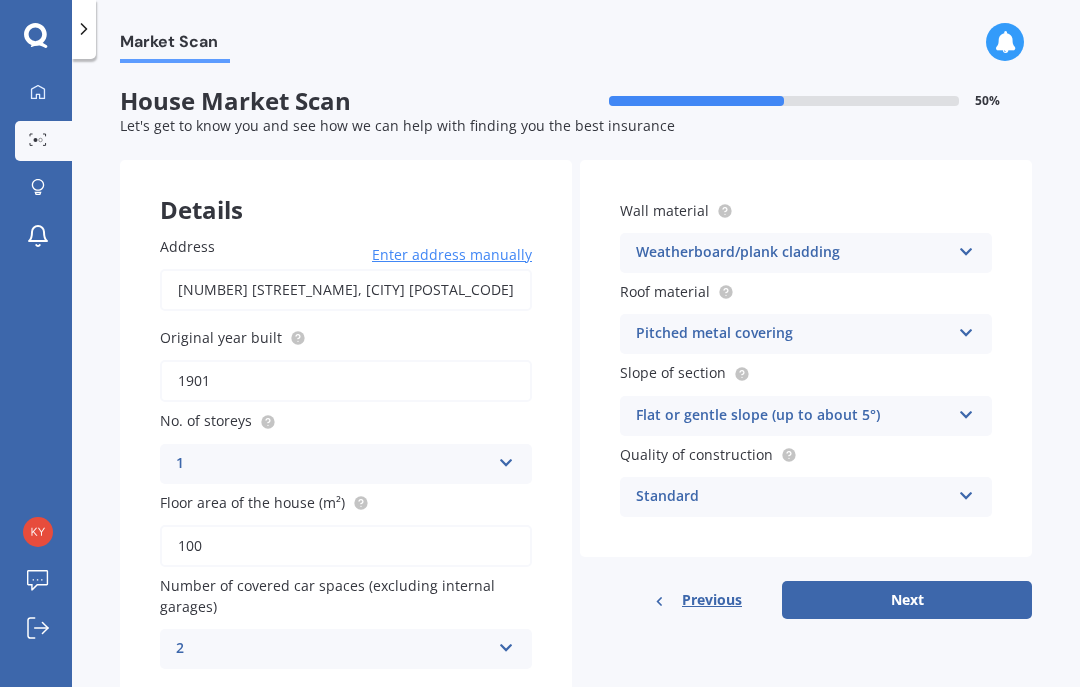 click on "Next" at bounding box center [907, 601] 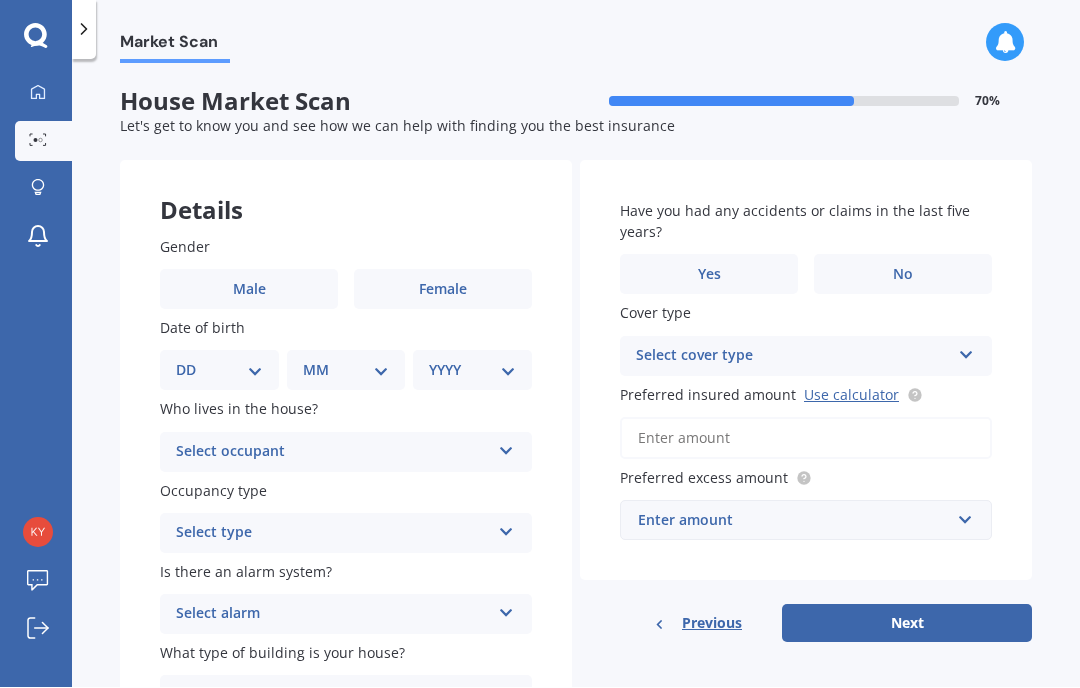 click on "No" at bounding box center [903, 275] 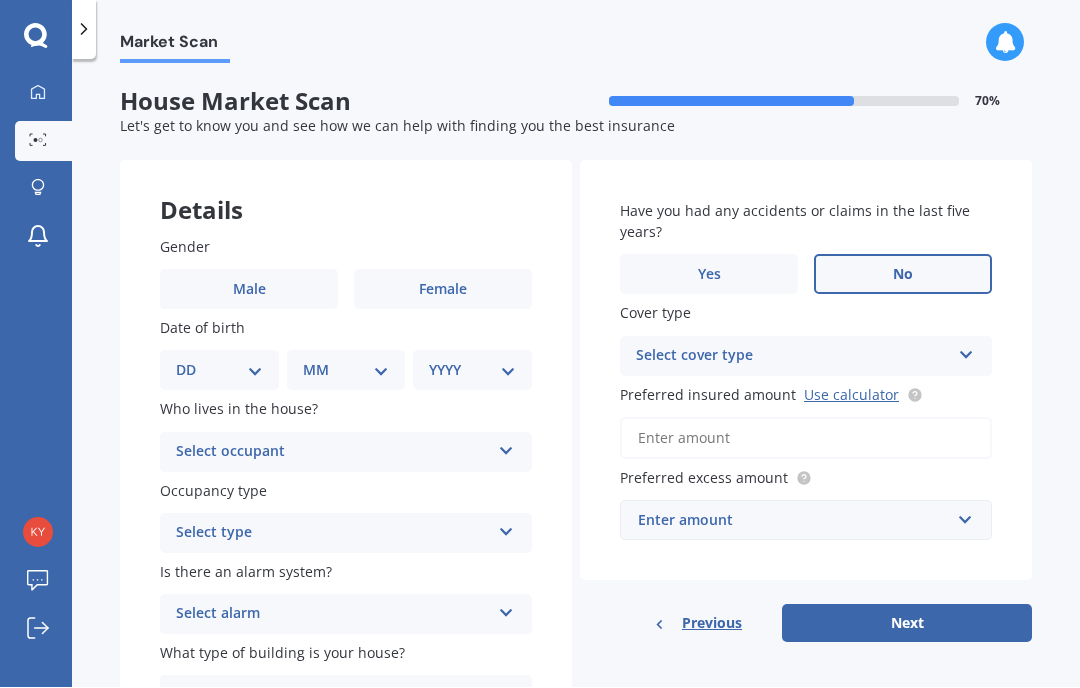 click at bounding box center (966, 352) 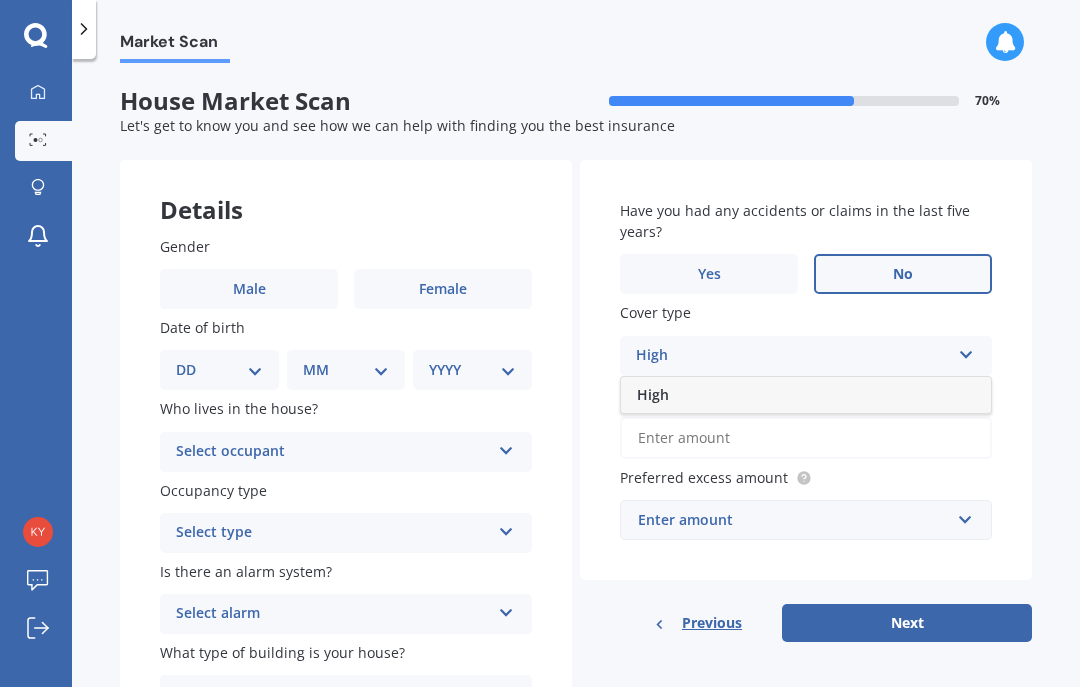 click on "High" at bounding box center [793, 357] 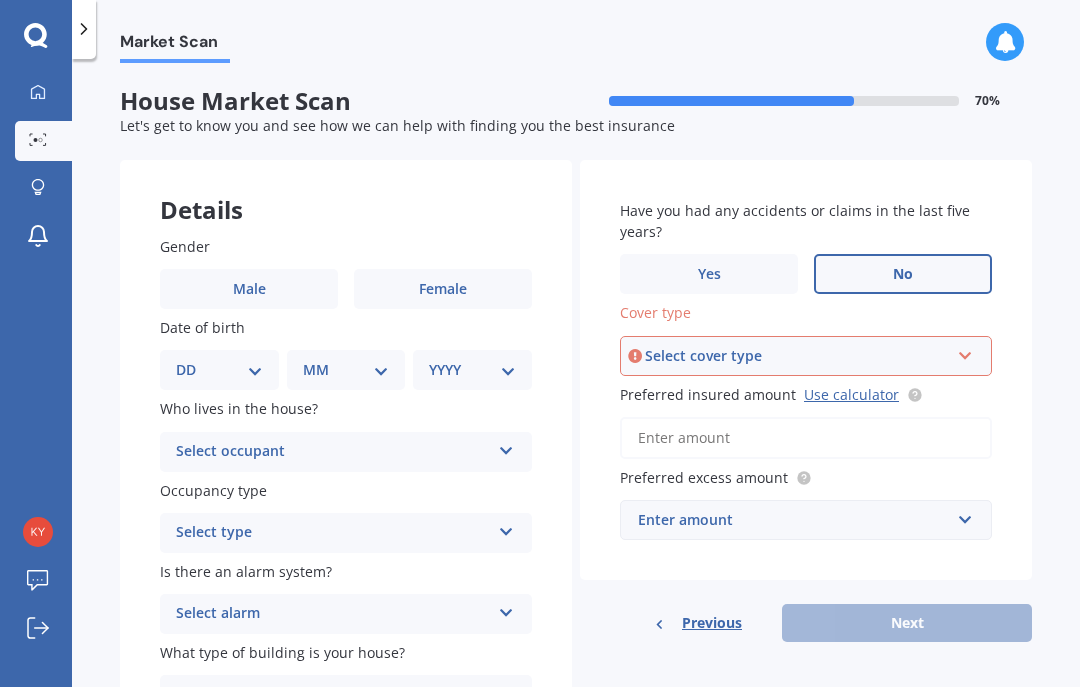click at bounding box center [965, 353] 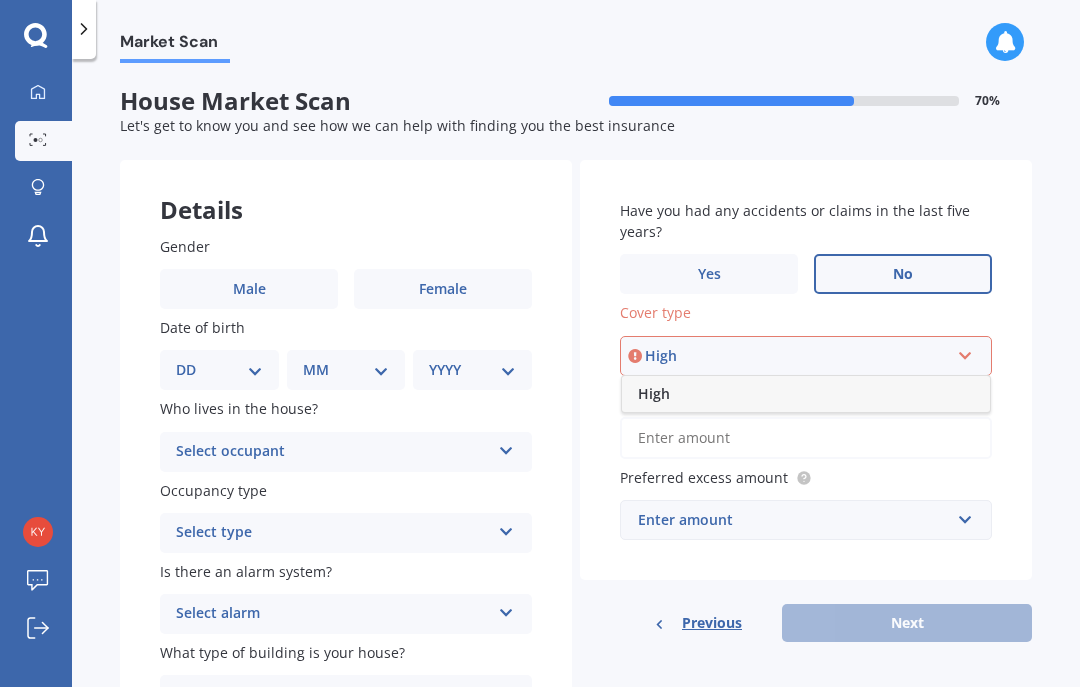 click on "High" at bounding box center (654, 394) 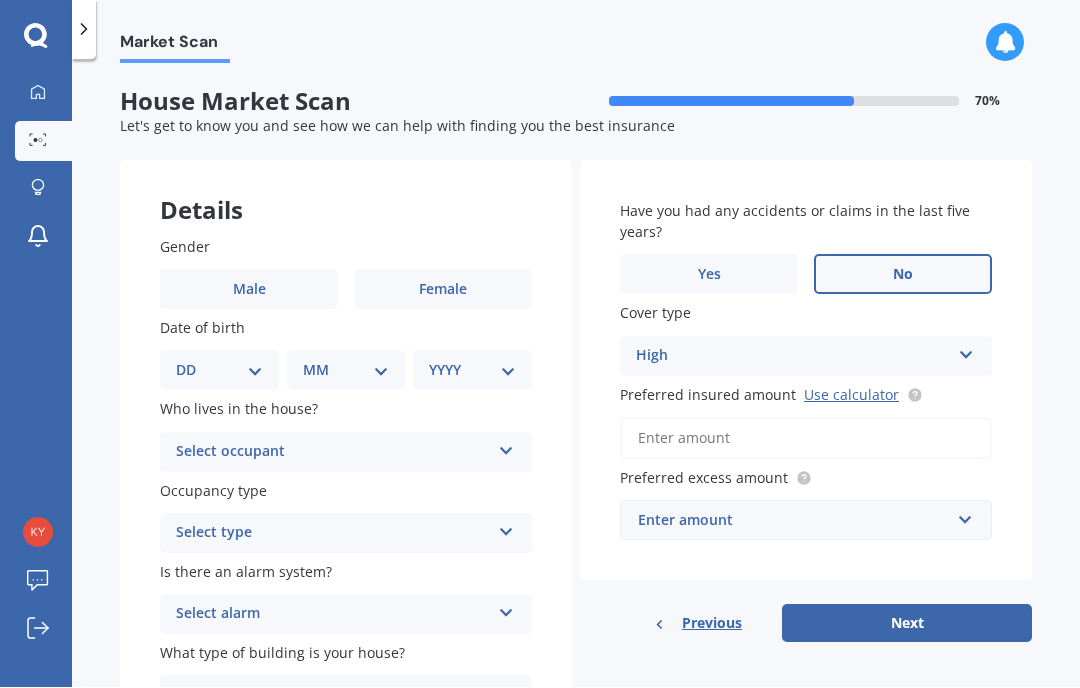 click on "Use calculator" at bounding box center [851, 395] 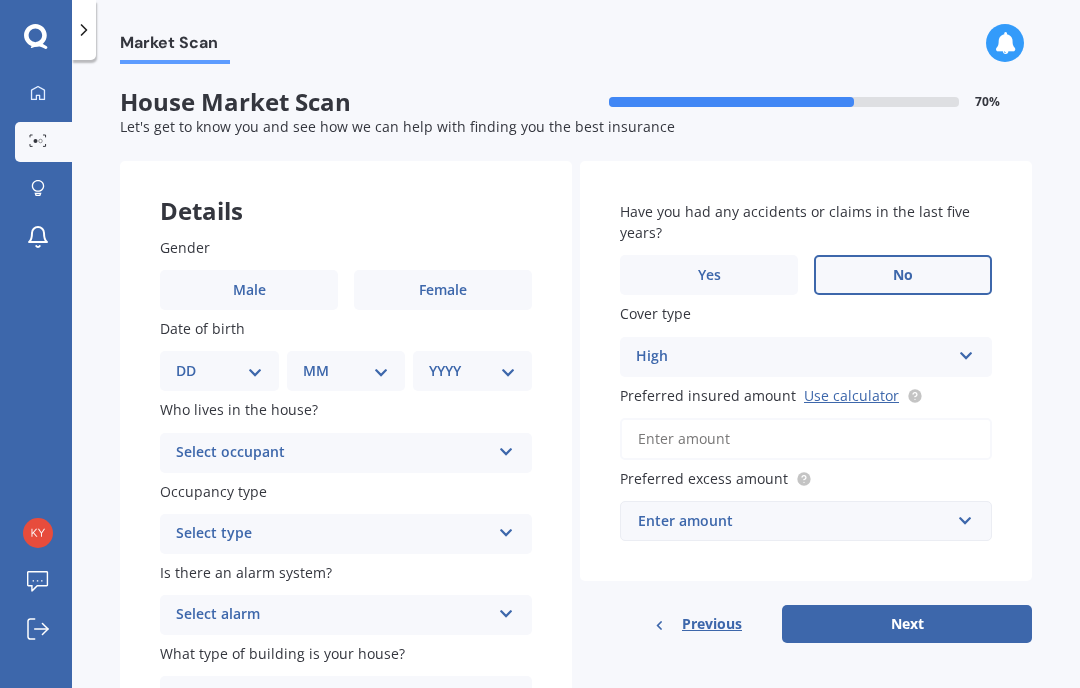 click on "Preferred insured amount Use calculator" at bounding box center [806, 439] 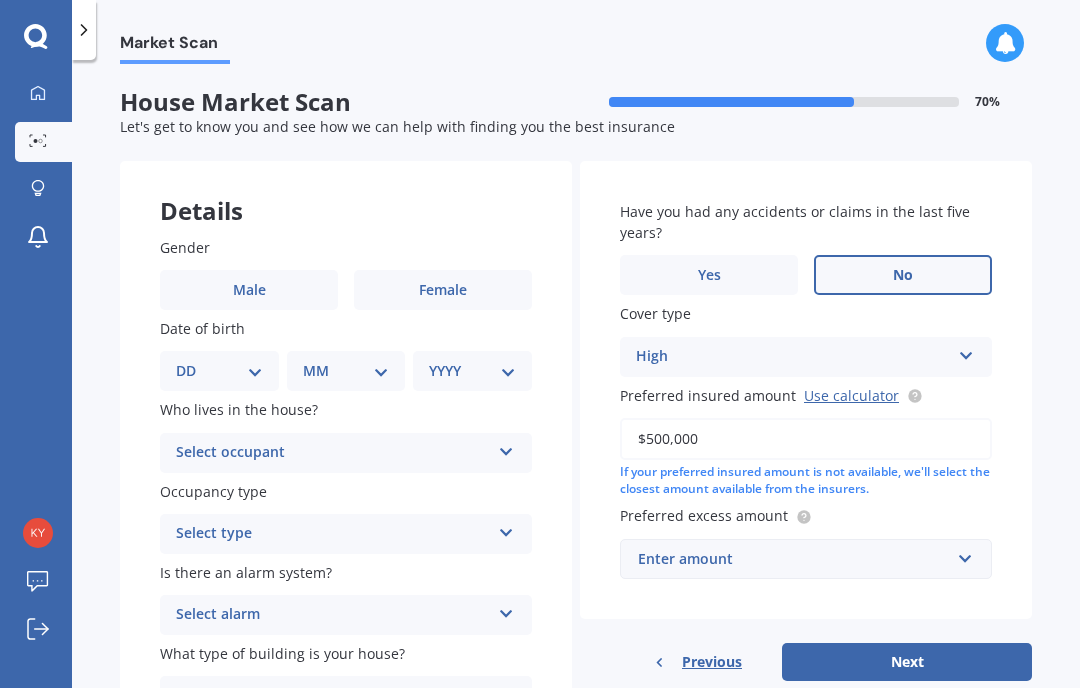 type on "$500,000" 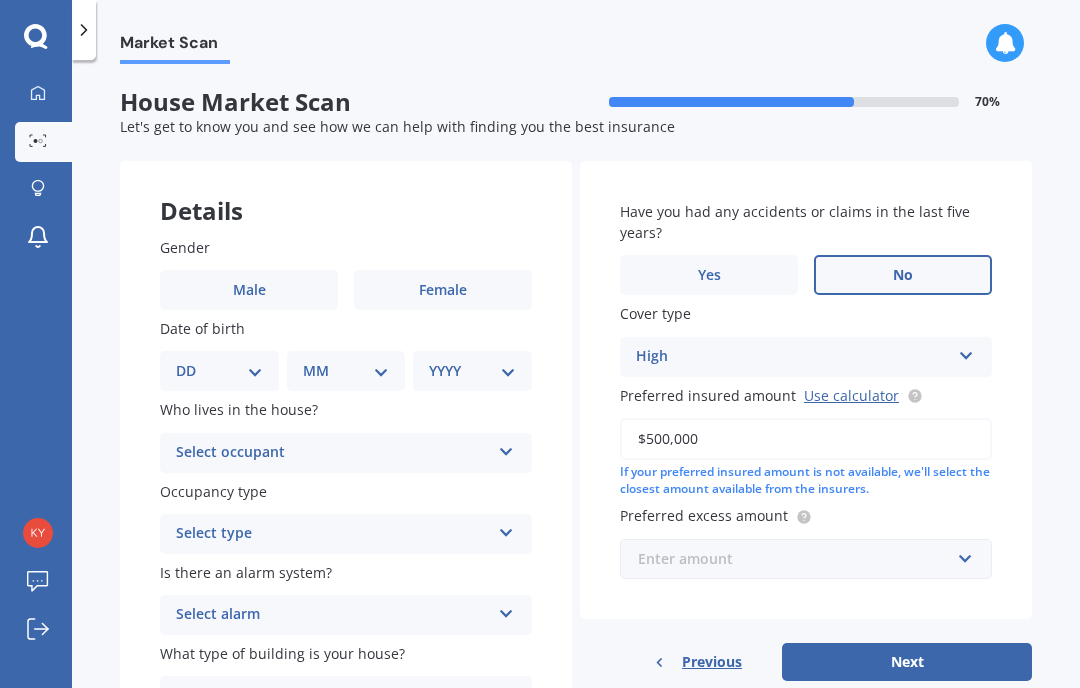 click at bounding box center [799, 559] 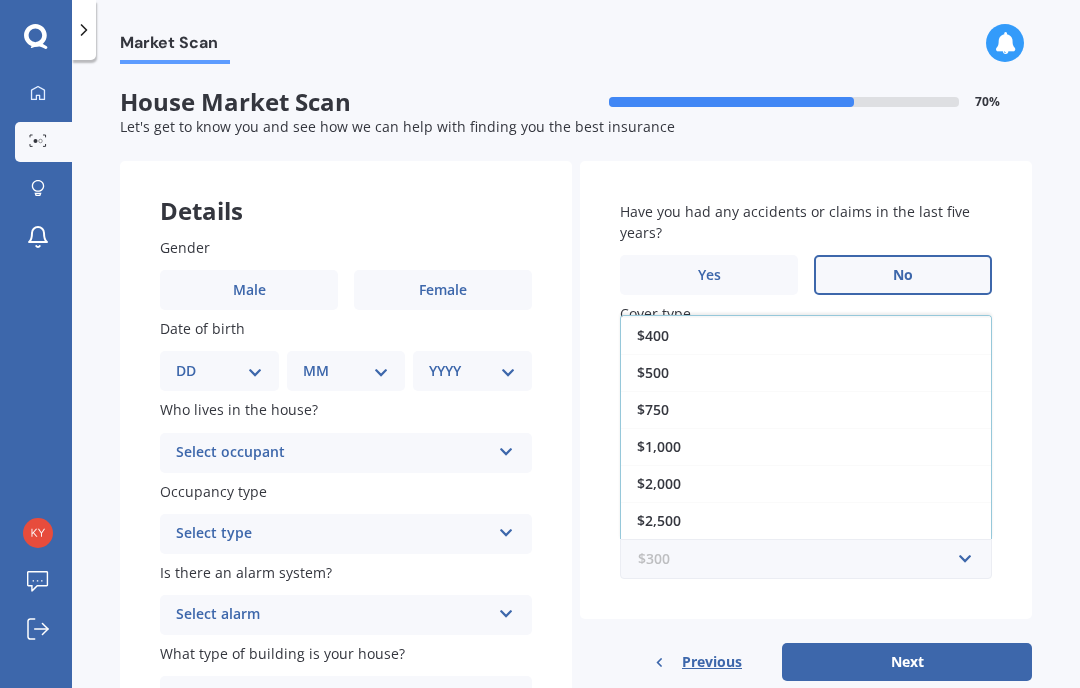 scroll, scrollTop: 36, scrollLeft: 0, axis: vertical 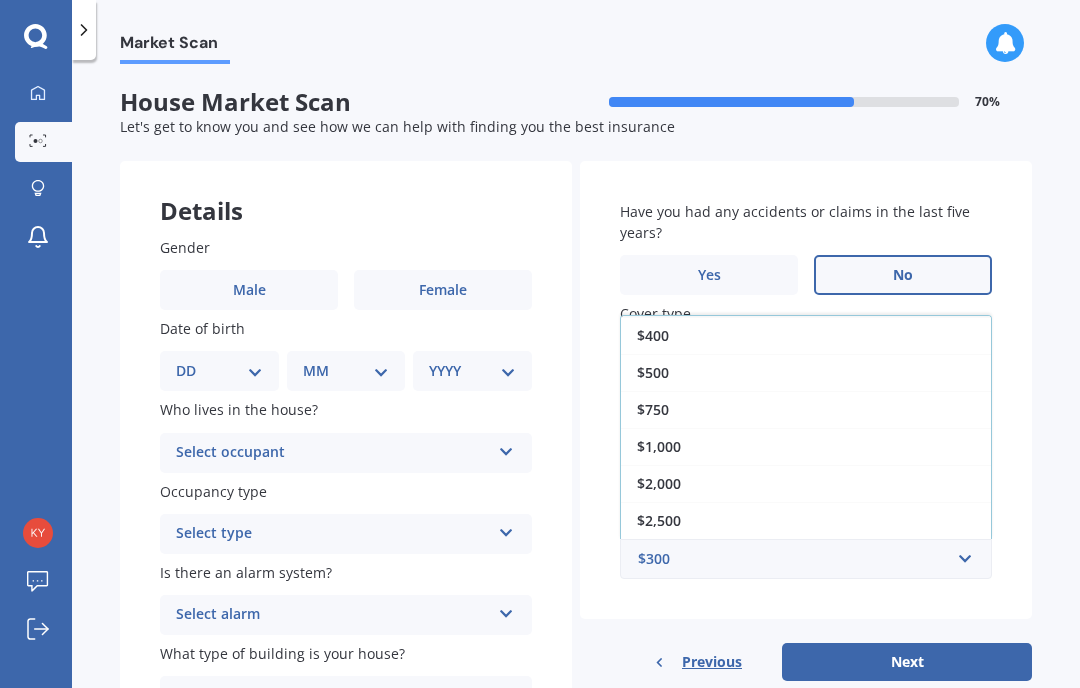 click on "$2,500" at bounding box center (806, 520) 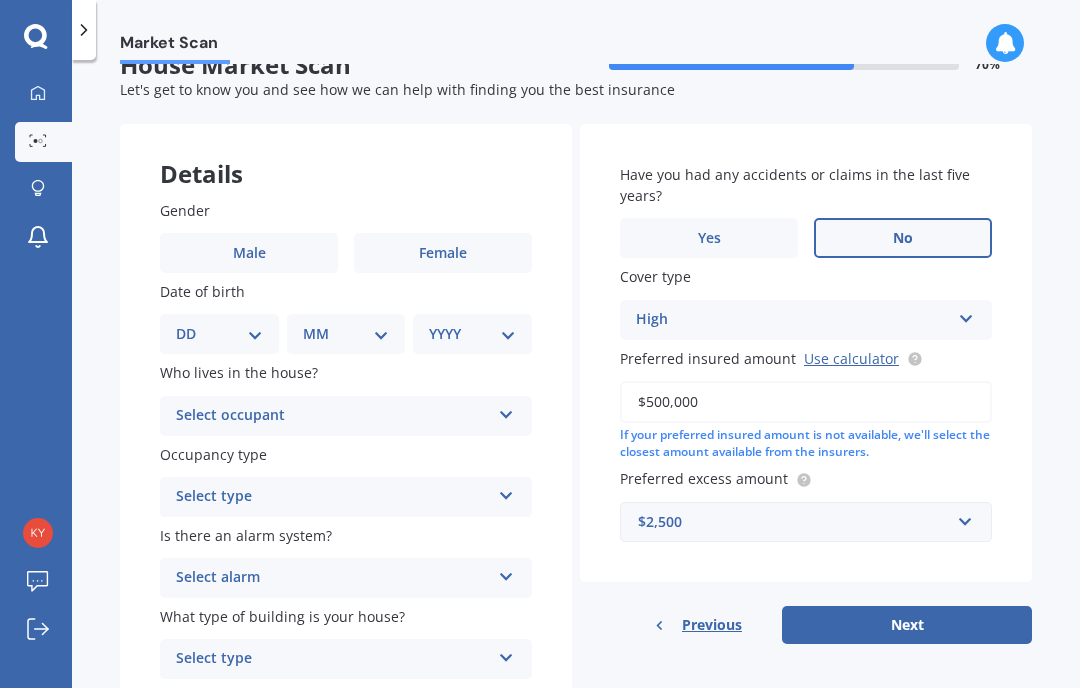scroll, scrollTop: 36, scrollLeft: 0, axis: vertical 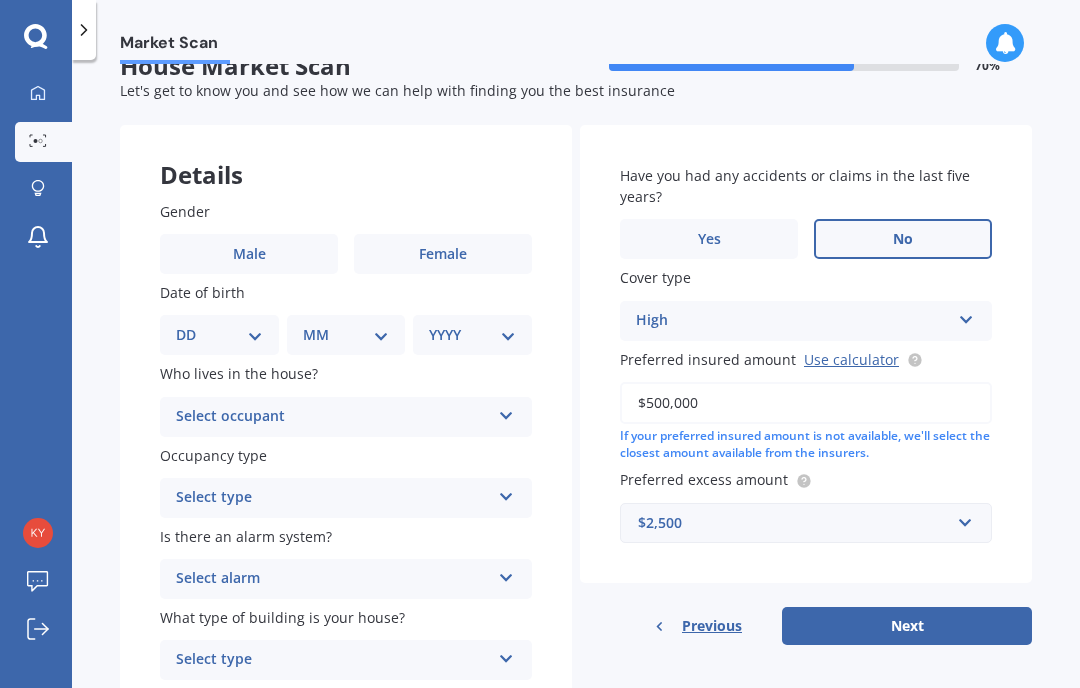 click on "Next" at bounding box center [907, 626] 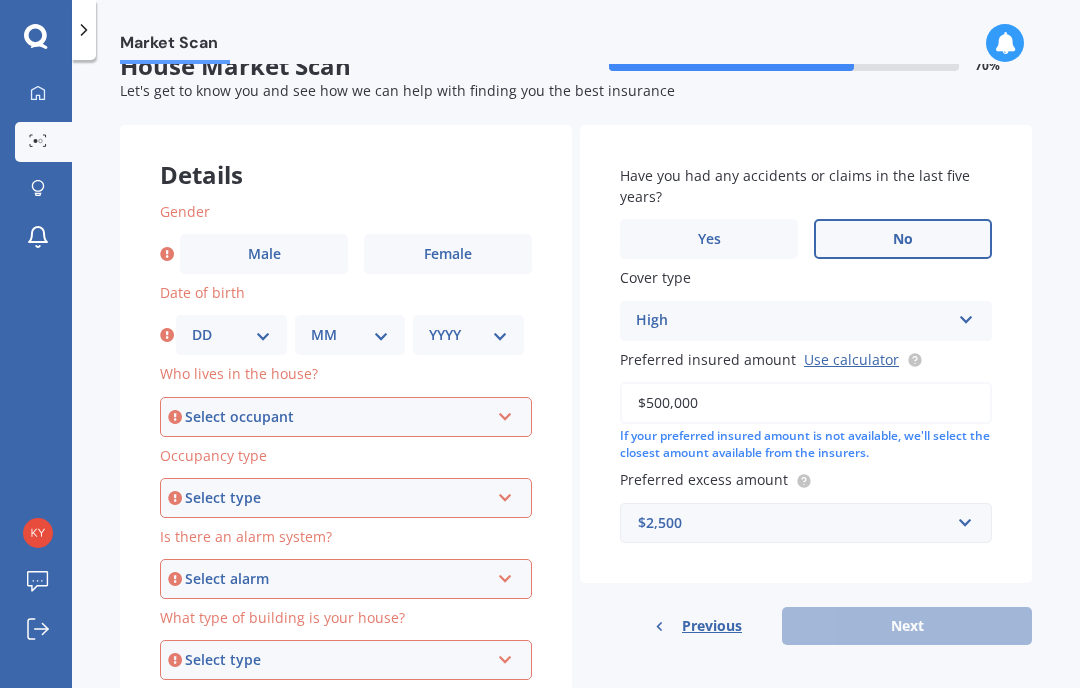click on "Female" at bounding box center (448, 254) 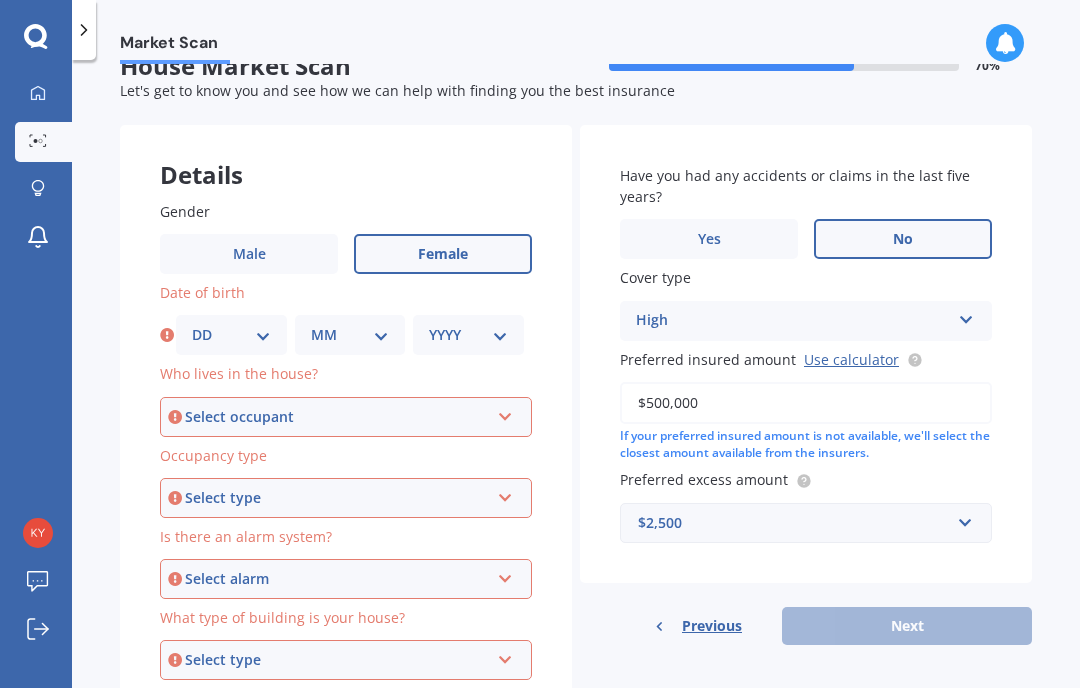 click on "DD 01 02 03 04 05 06 07 08 09 10 11 12 13 14 15 16 17 18 19 20 21 22 23 24 25 26 27 28 29 30 31" at bounding box center [231, 335] 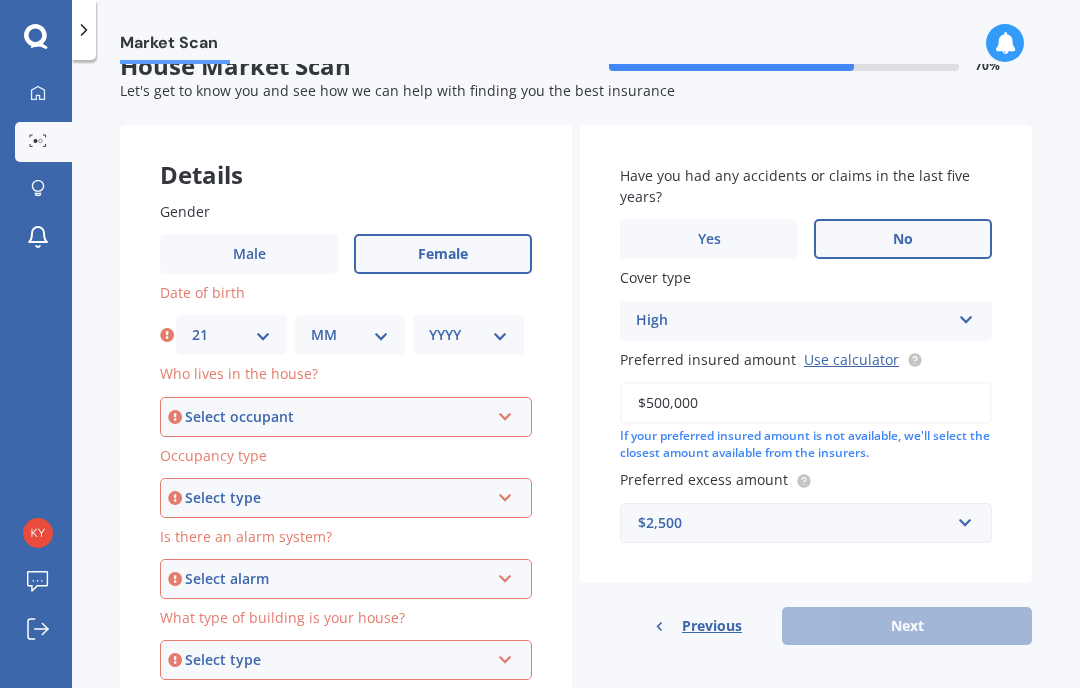 click on "MM 01 02 03 04 05 06 07 08 09 10 11 12" at bounding box center [350, 335] 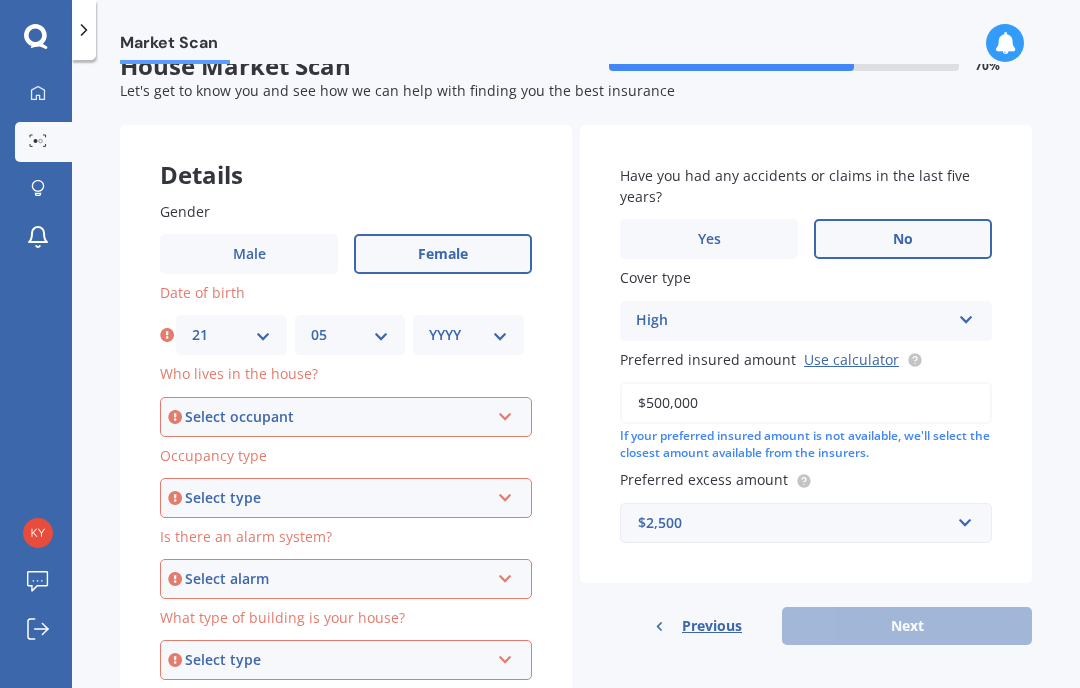 click on "YYYY 2009 2008 2007 2006 2005 2004 2003 2002 2001 2000 1999 1998 1997 1996 1995 1994 1993 1992 1991 1990 1989 1988 1987 1986 1985 1984 1983 1982 1981 1980 1979 1978 1977 1976 1975 1974 1973 1972 1971 1970 1969 1968 1967 1966 1965 1964 1963 1962 1961 1960 1959 1958 1957 1956 1955 1954 1953 1952 1951 1950 1949 1948 1947 1946 1945 1944 1943 1942 1941 1940 1939 1938 1937 1936 1935 1934 1933 1932 1931 1930 1929 1928 1927 1926 1925 1924 1923 1922 1921 1920 1919 1918 1917 1916 1915 1914 1913 1912 1911 1910" at bounding box center [468, 335] 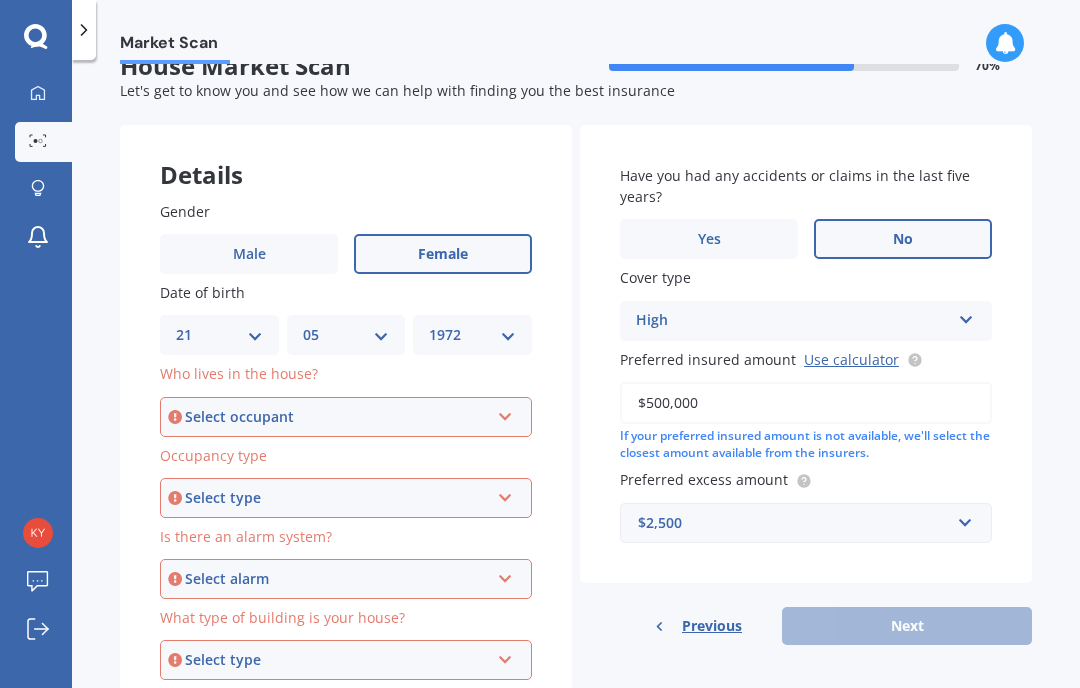 click at bounding box center [505, 413] 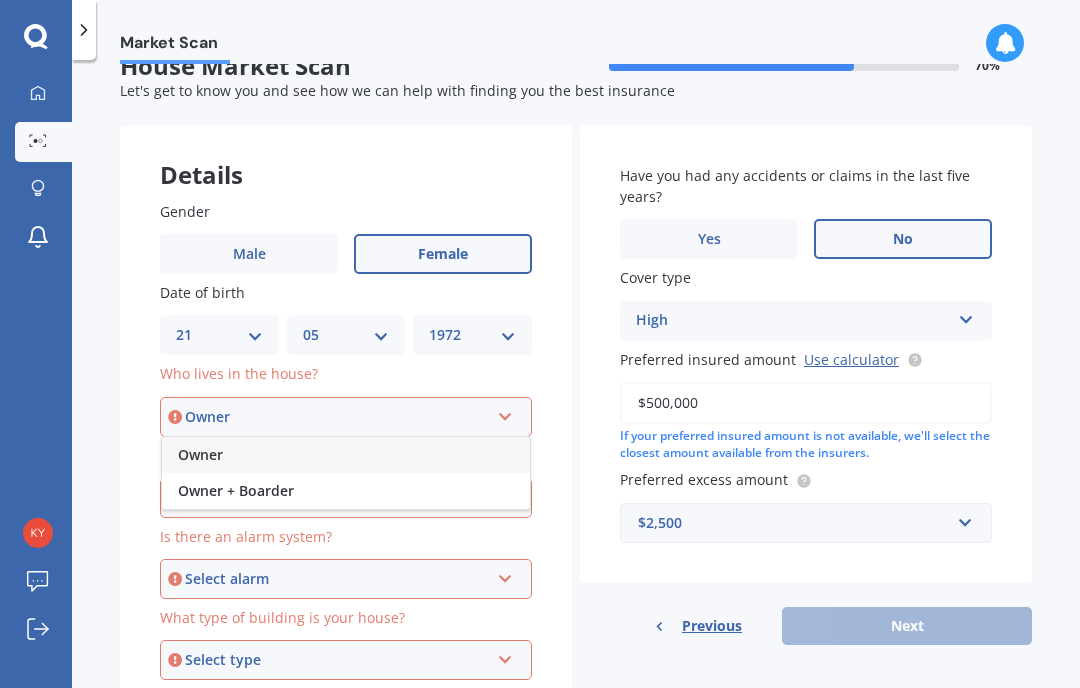 click on "Owner" at bounding box center (200, 454) 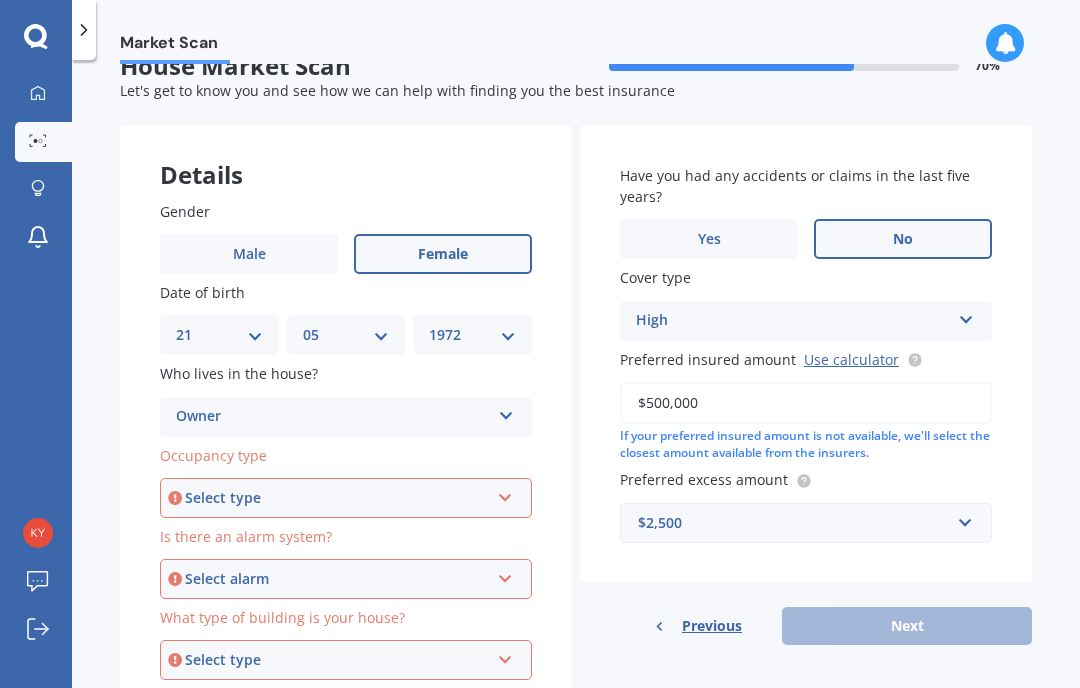 click at bounding box center (505, 494) 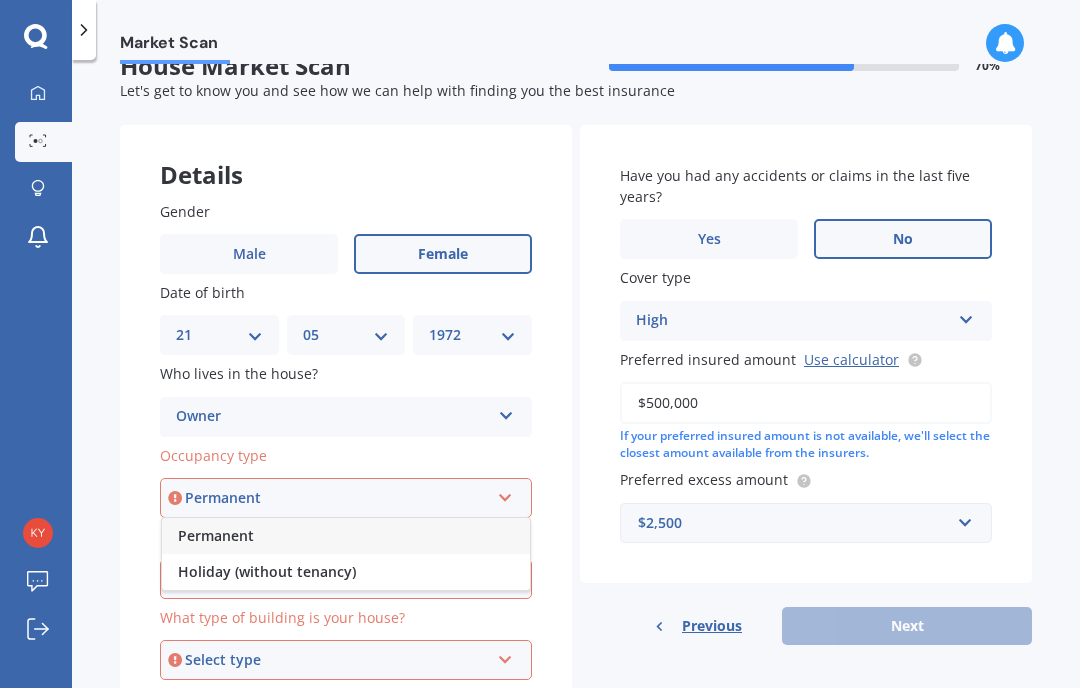 click on "Permanent" at bounding box center (216, 535) 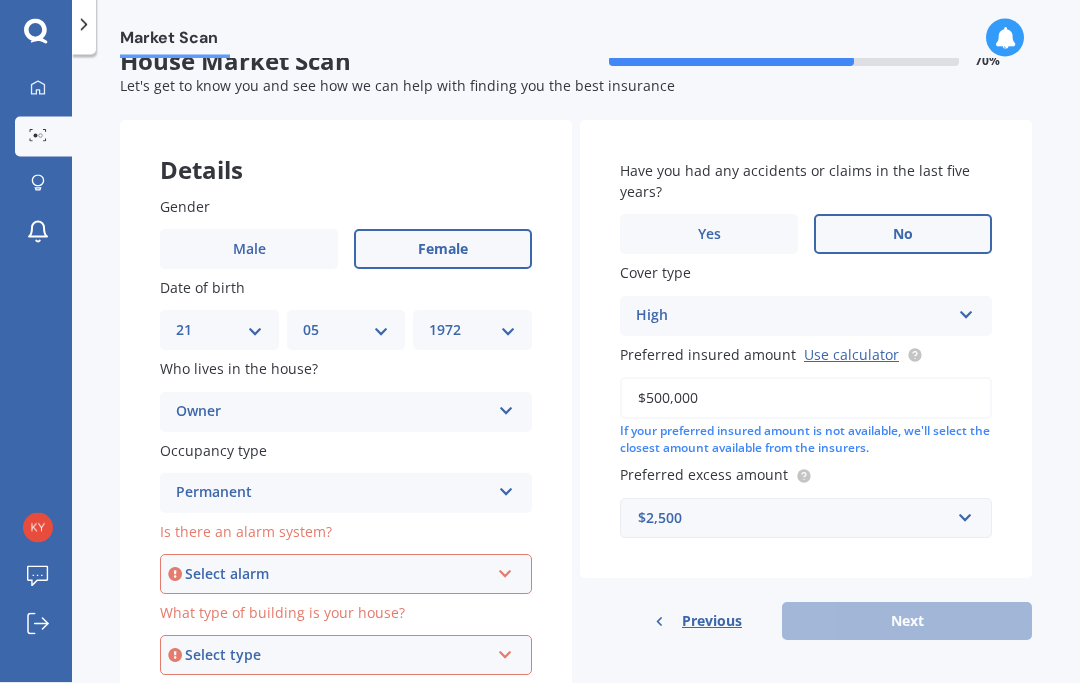scroll, scrollTop: 73, scrollLeft: 0, axis: vertical 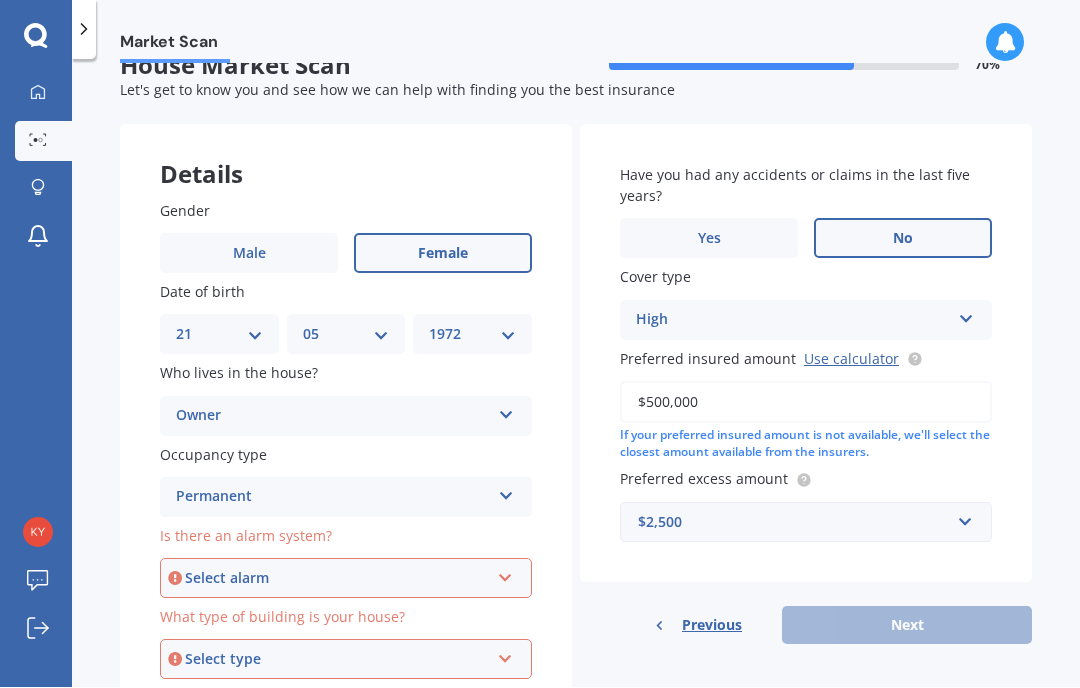 click at bounding box center [505, 575] 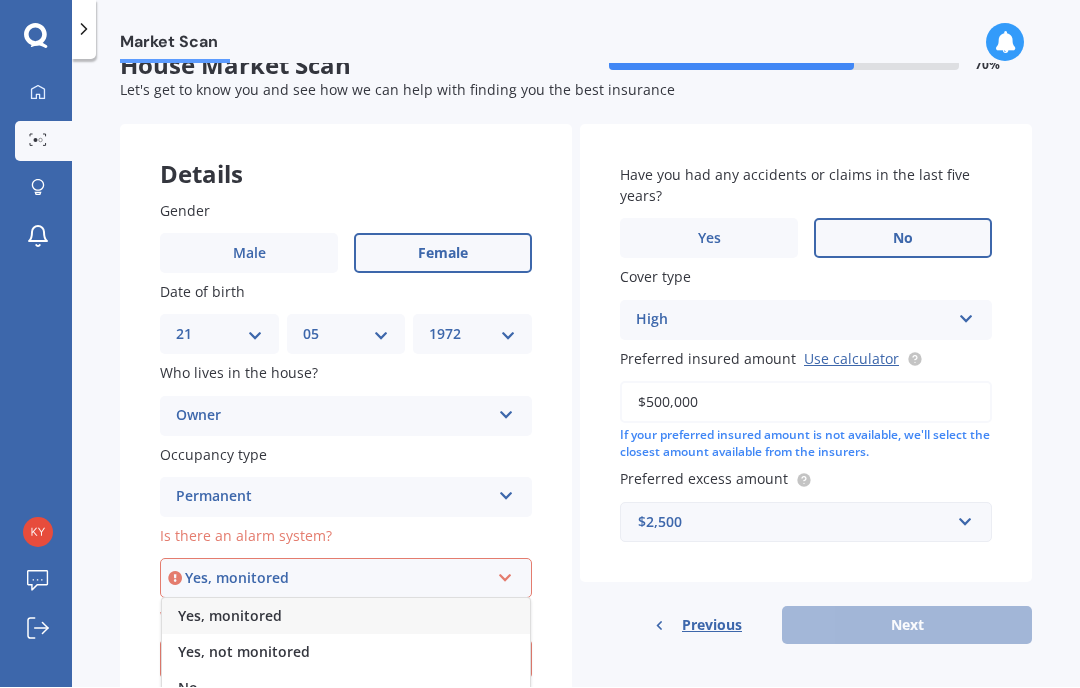 click on "No" at bounding box center [188, 688] 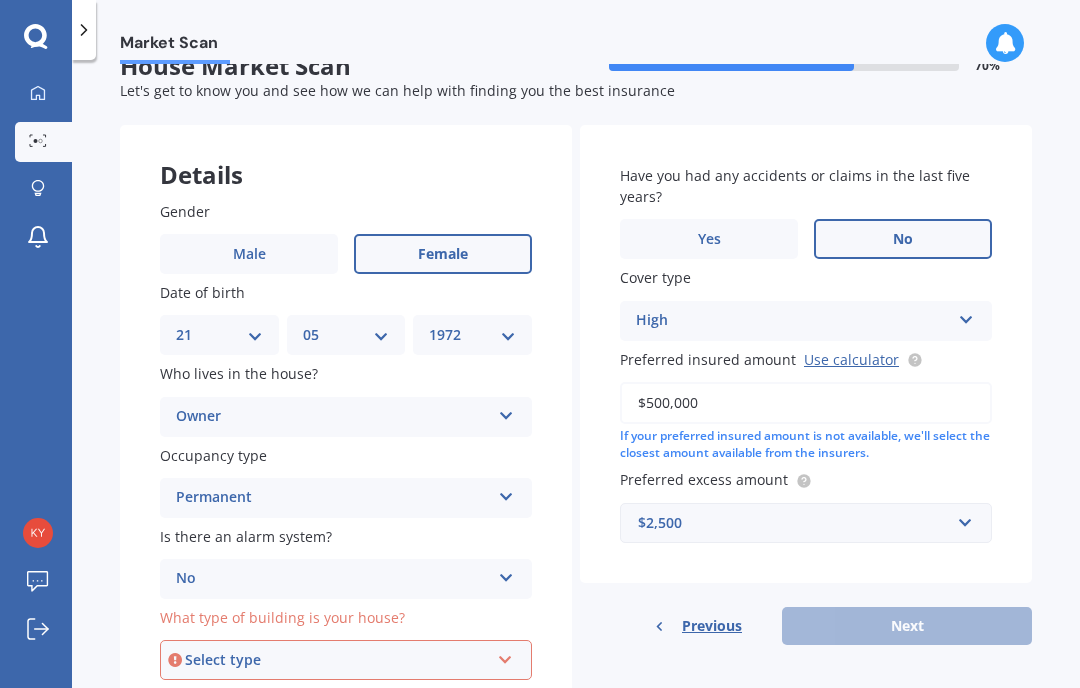 click at bounding box center [505, 656] 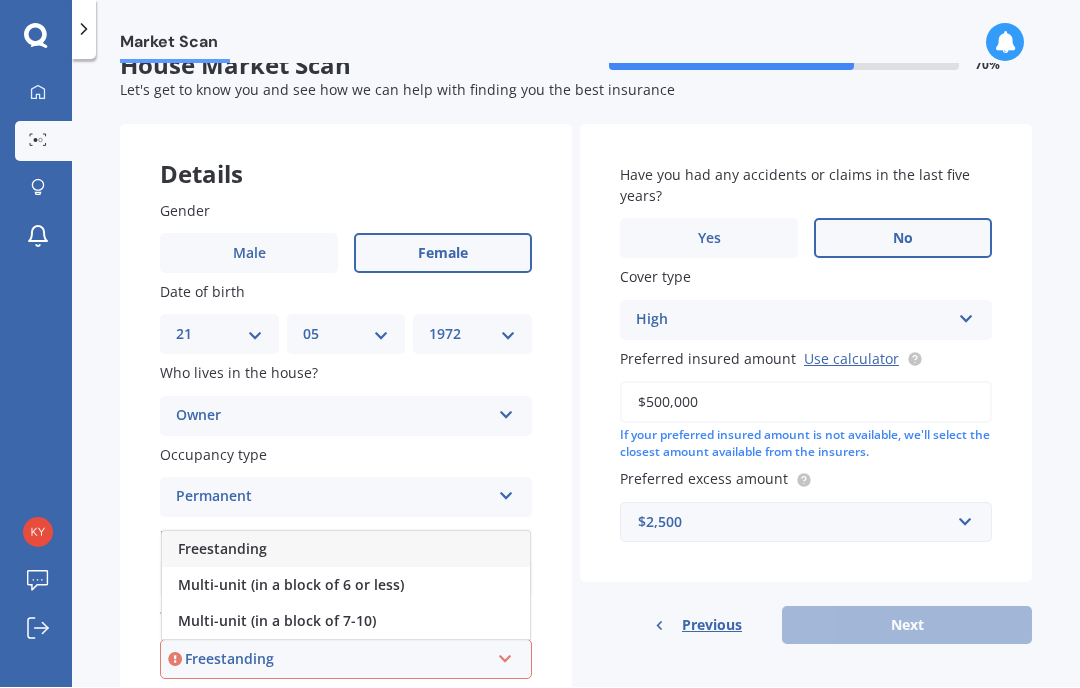 click on "Freestanding" at bounding box center [222, 549] 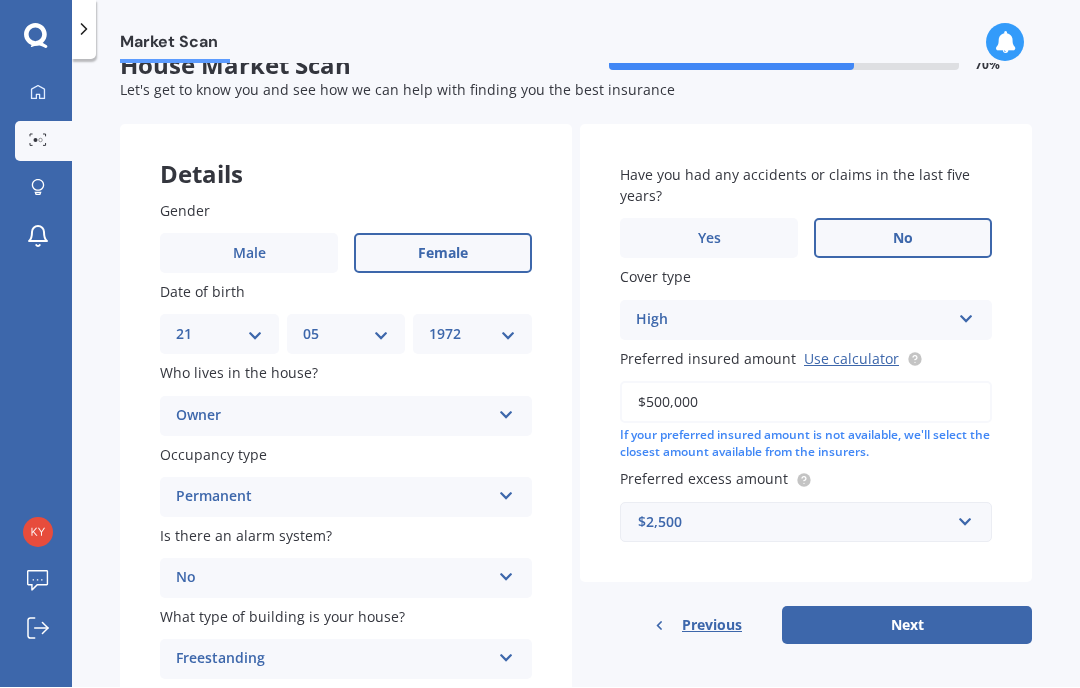 click on "Next" at bounding box center (907, 626) 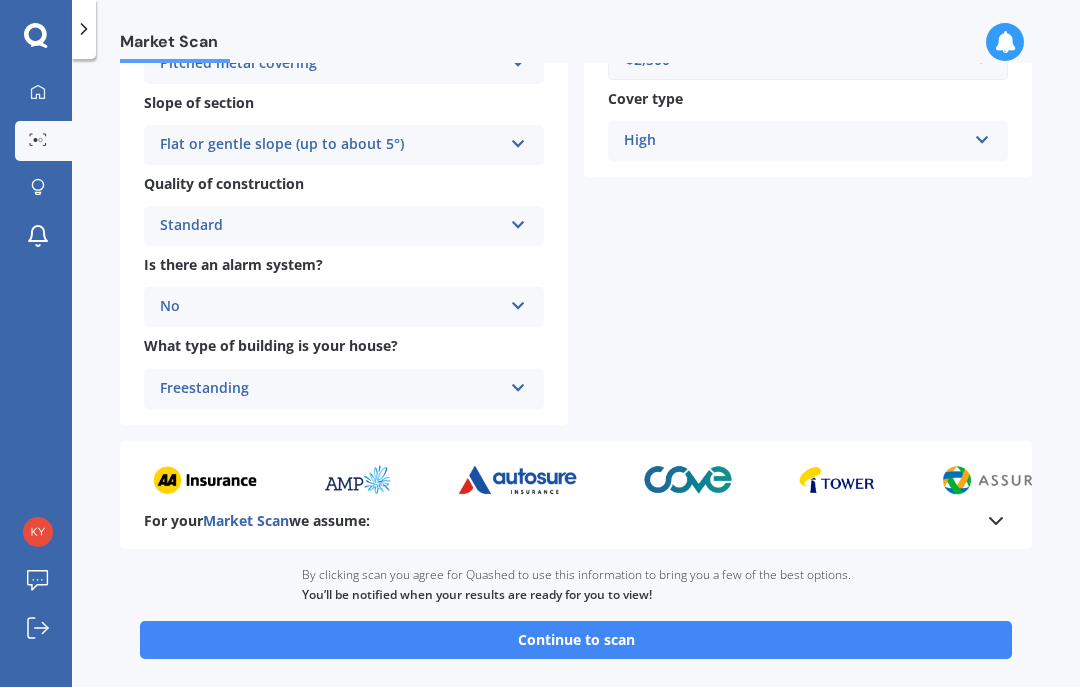 scroll, scrollTop: 658, scrollLeft: 0, axis: vertical 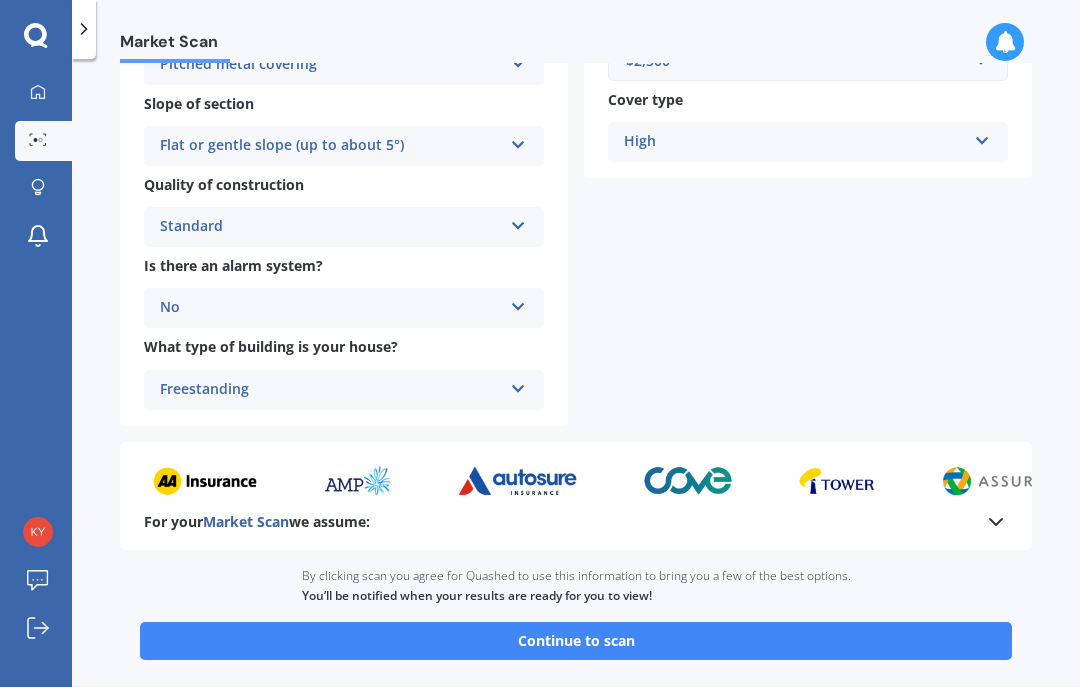 click on "Continue to scan" at bounding box center [576, 642] 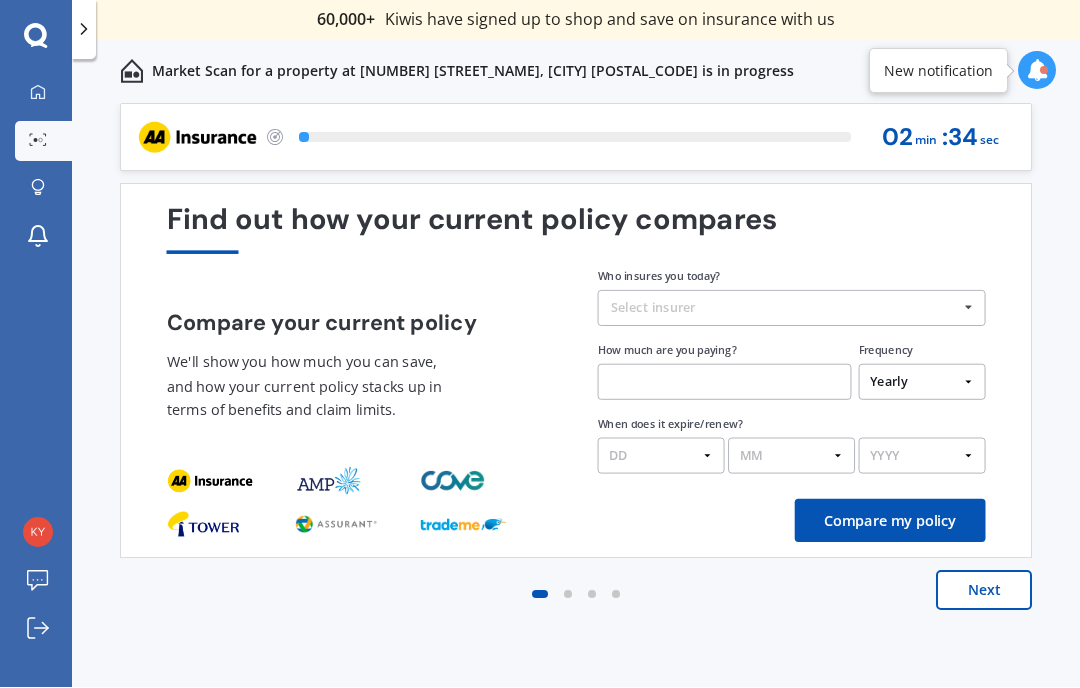 scroll, scrollTop: 0, scrollLeft: 0, axis: both 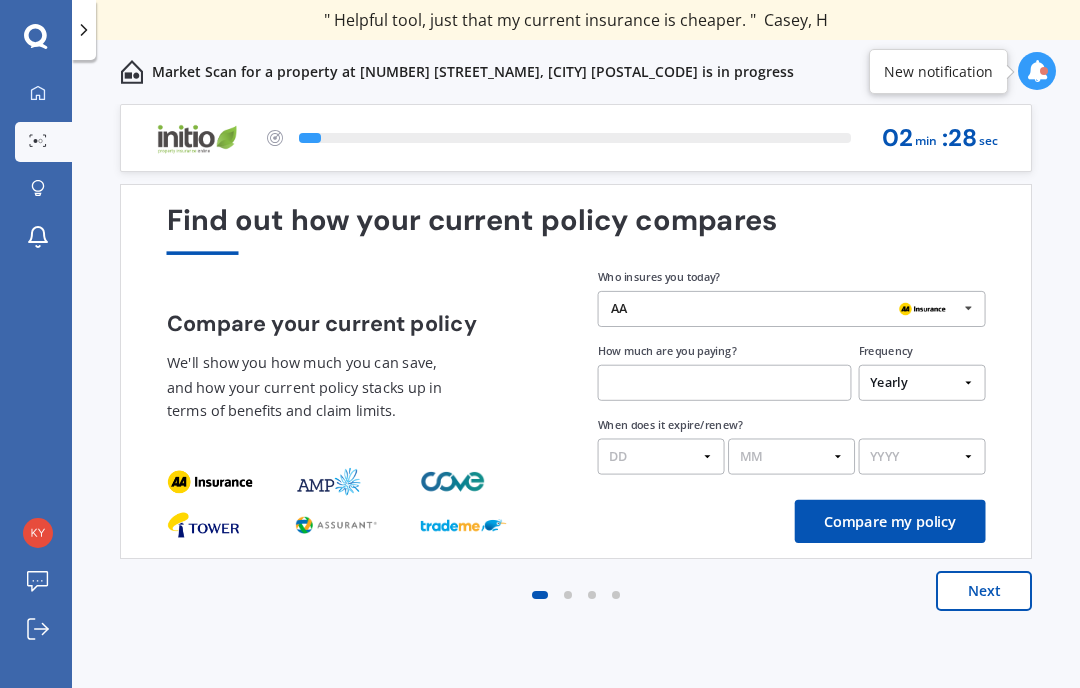 click at bounding box center [968, 308] 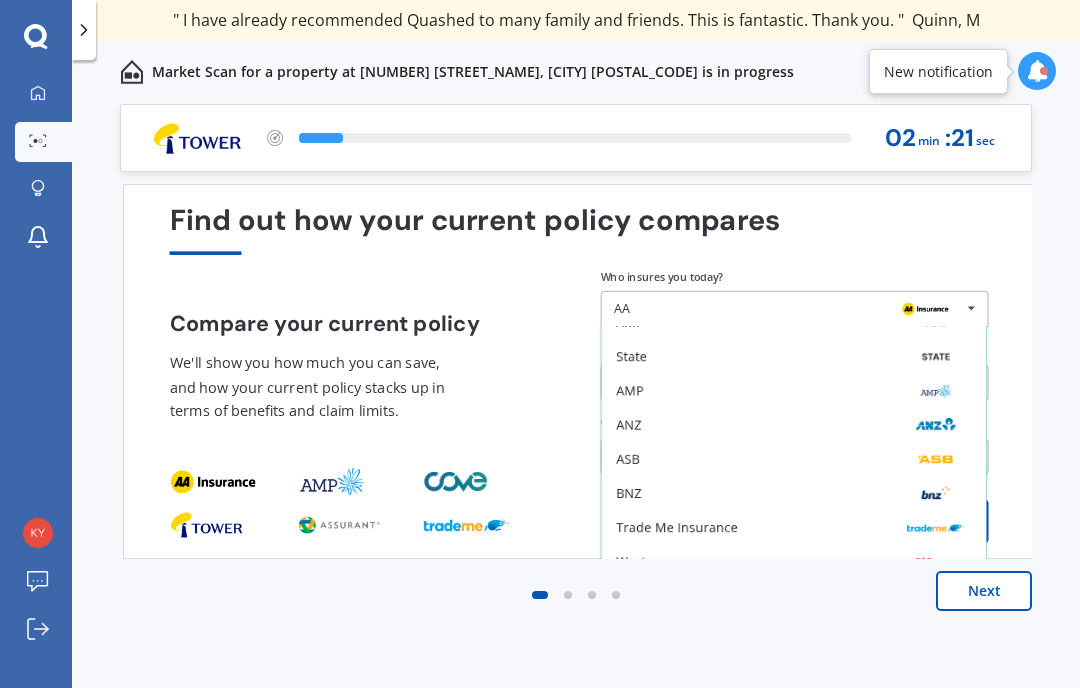 scroll, scrollTop: 93, scrollLeft: 0, axis: vertical 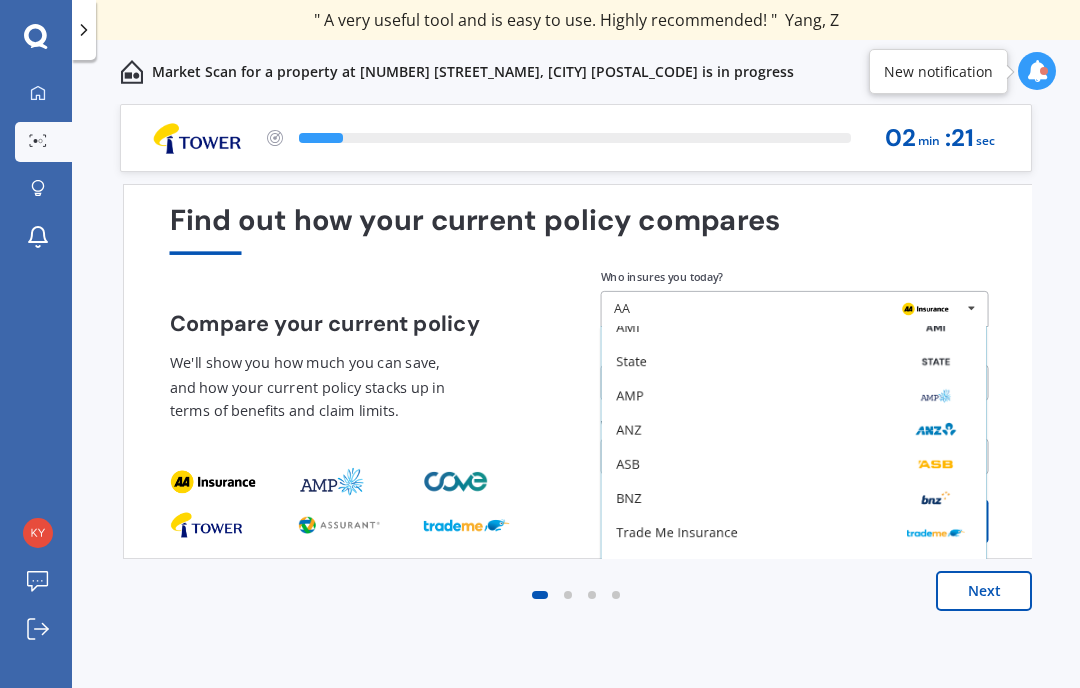 click on "ANZ" at bounding box center (628, 430) 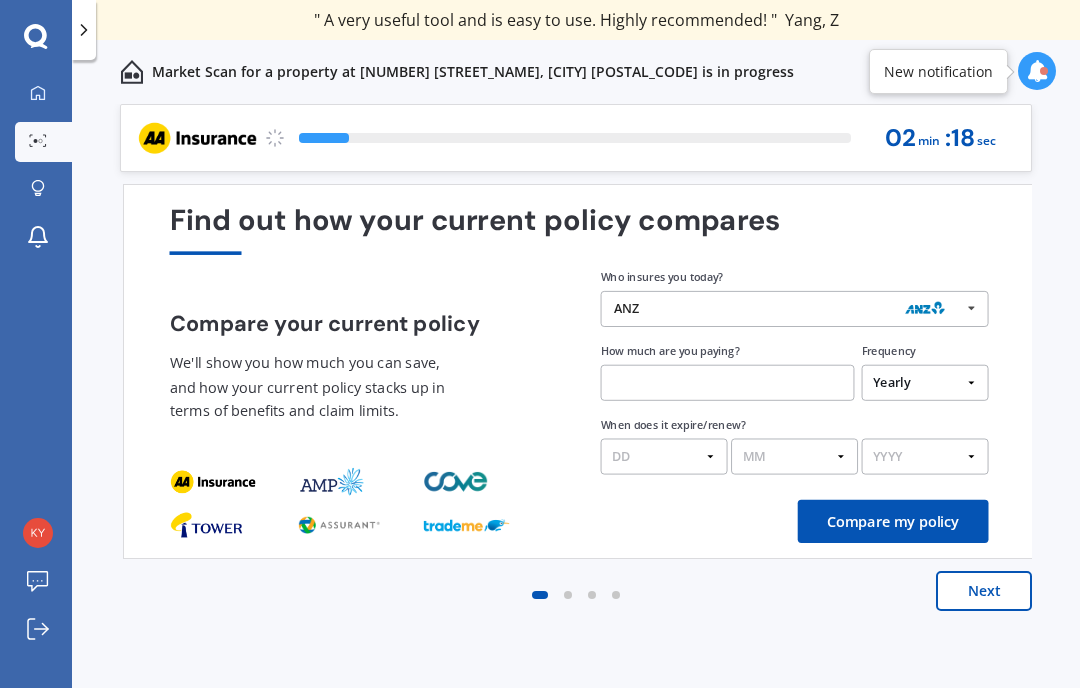 click at bounding box center (728, 383) 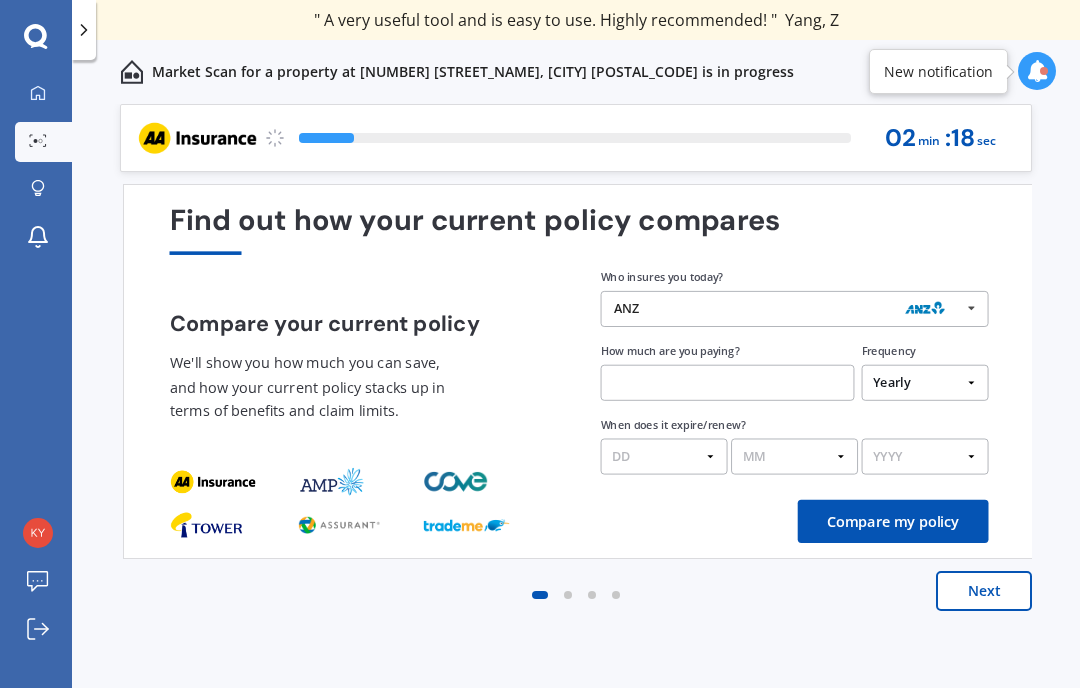 scroll, scrollTop: 73, scrollLeft: 0, axis: vertical 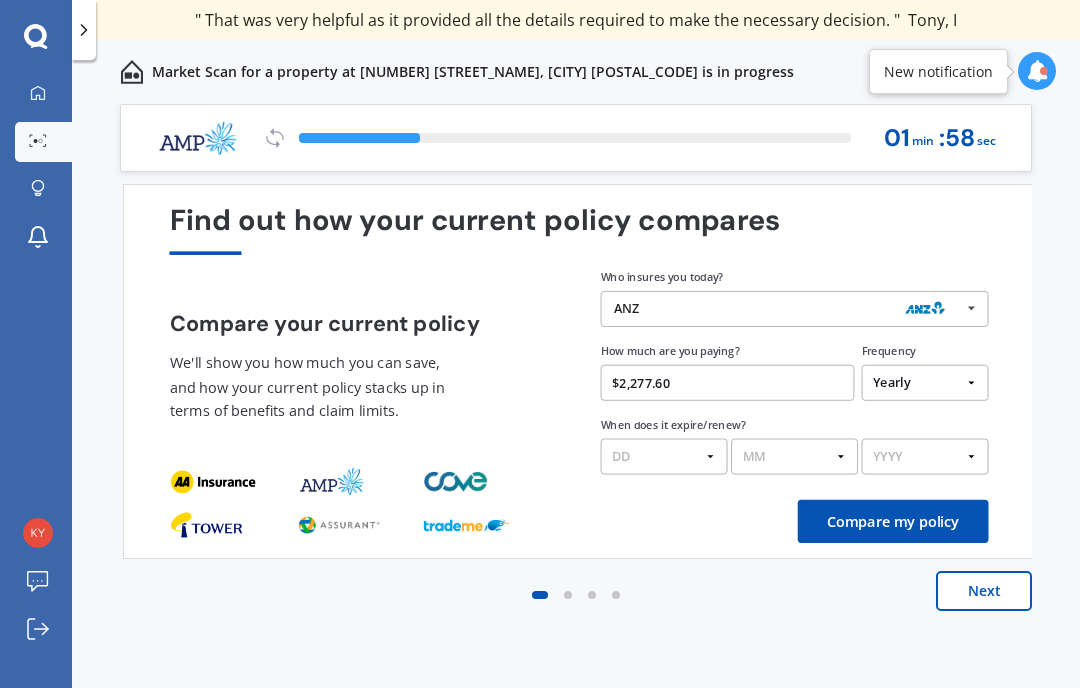 type on "$2,277.62" 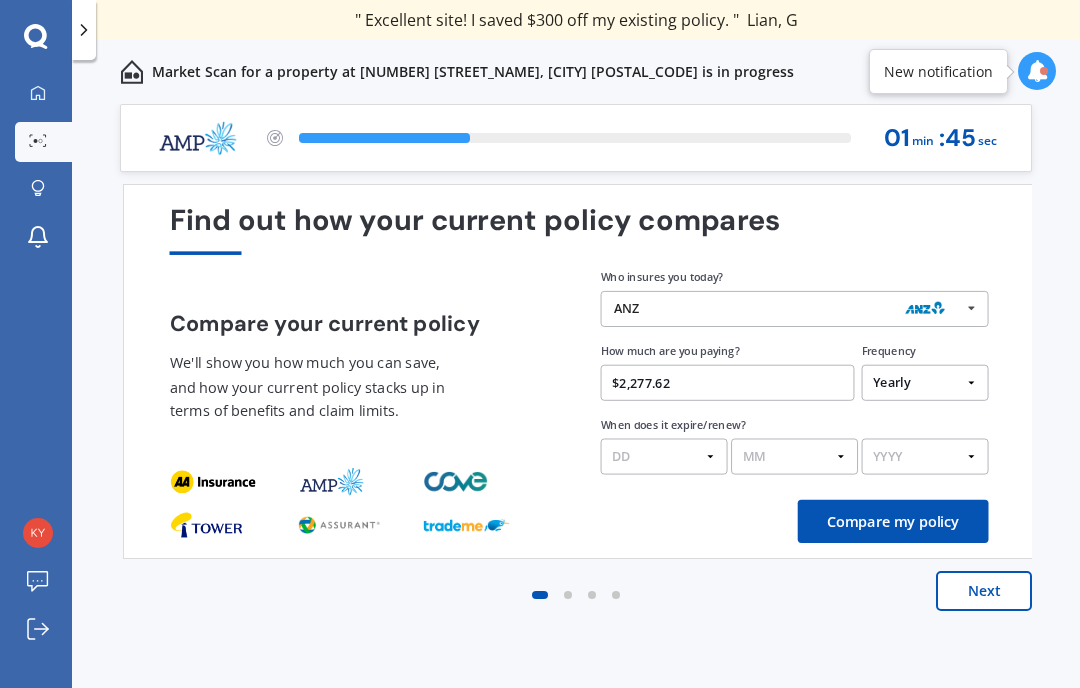 click on "DD 01 02 03 04 05 06 07 08 09 10 11 12 13 14 15 16 17 18 19 20 21 22 23 24 25 26 27 28 29 30 31" at bounding box center (664, 457) 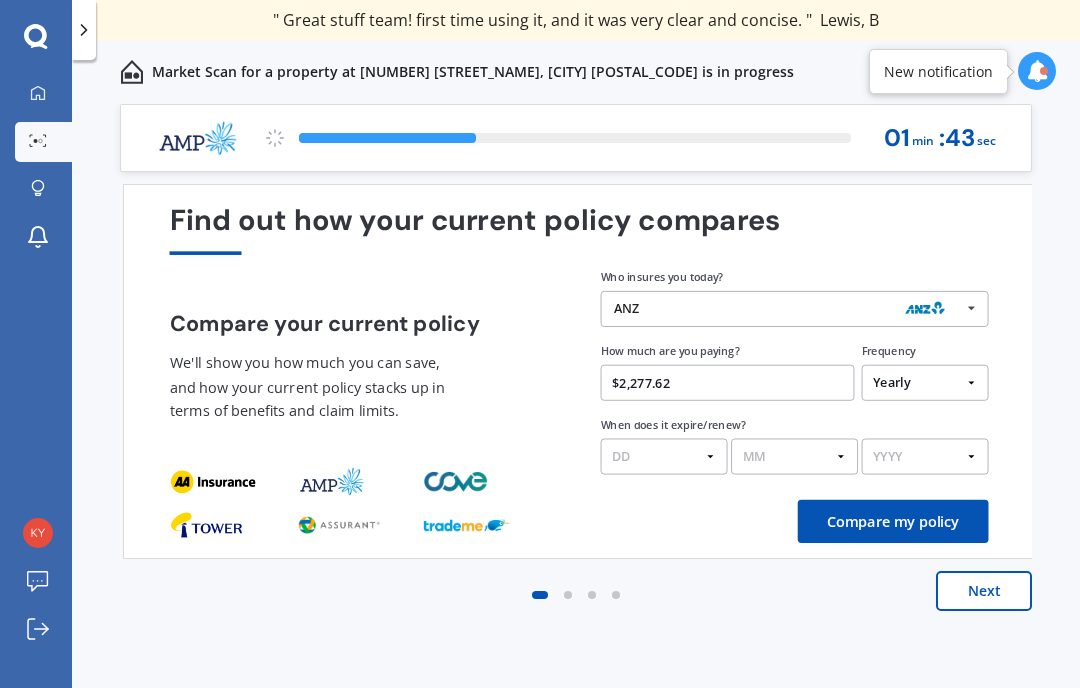 select on "16" 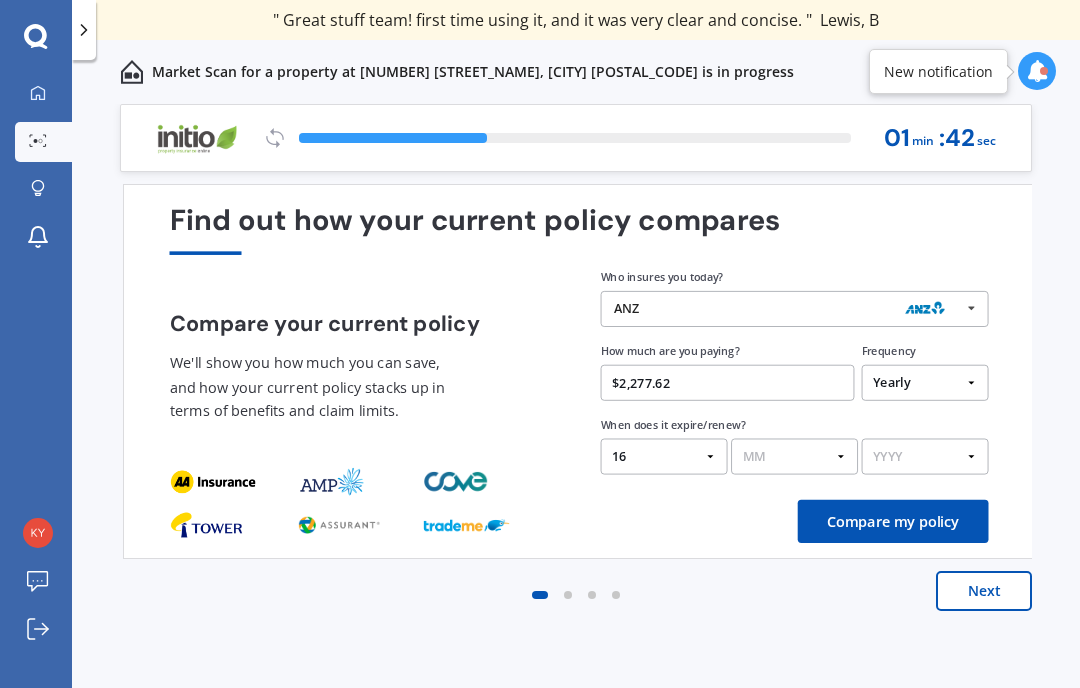 click on "MM 01 02 03 04 05 06 07 08 09 10 11 12" at bounding box center (794, 457) 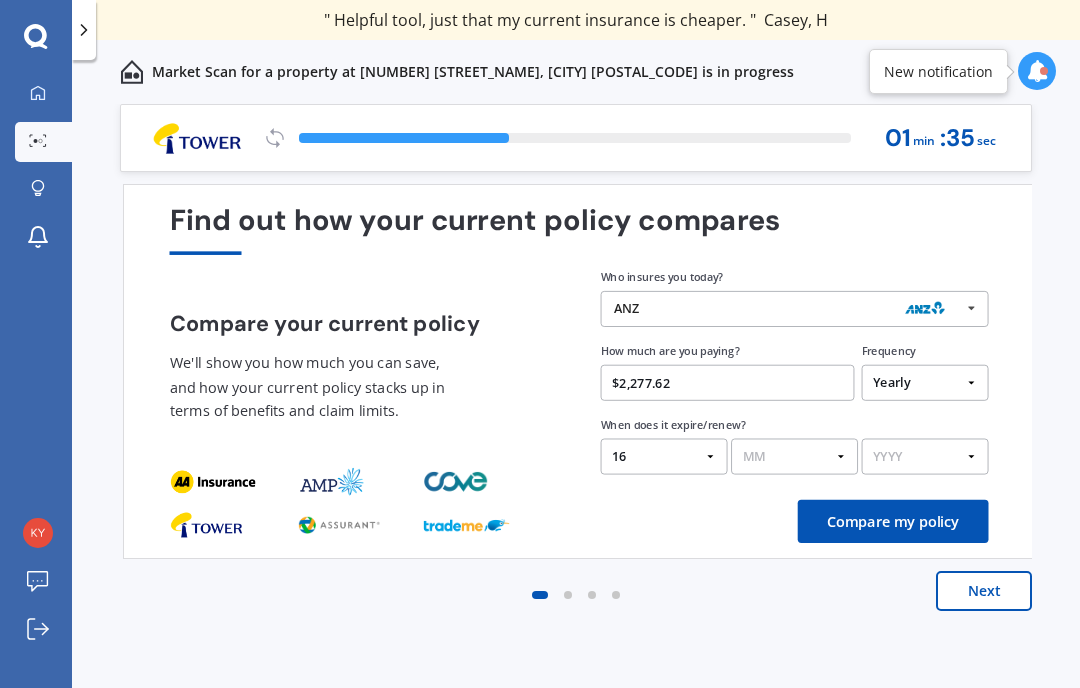 select on "08" 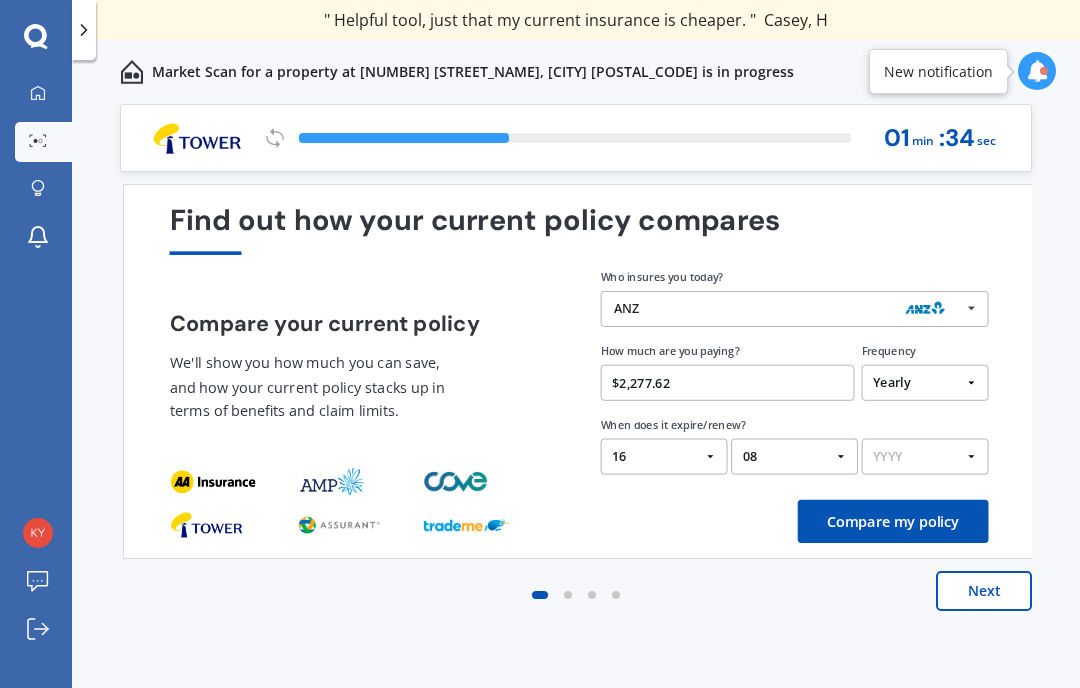 click on "YYYY 2026 2025 2024" at bounding box center [925, 457] 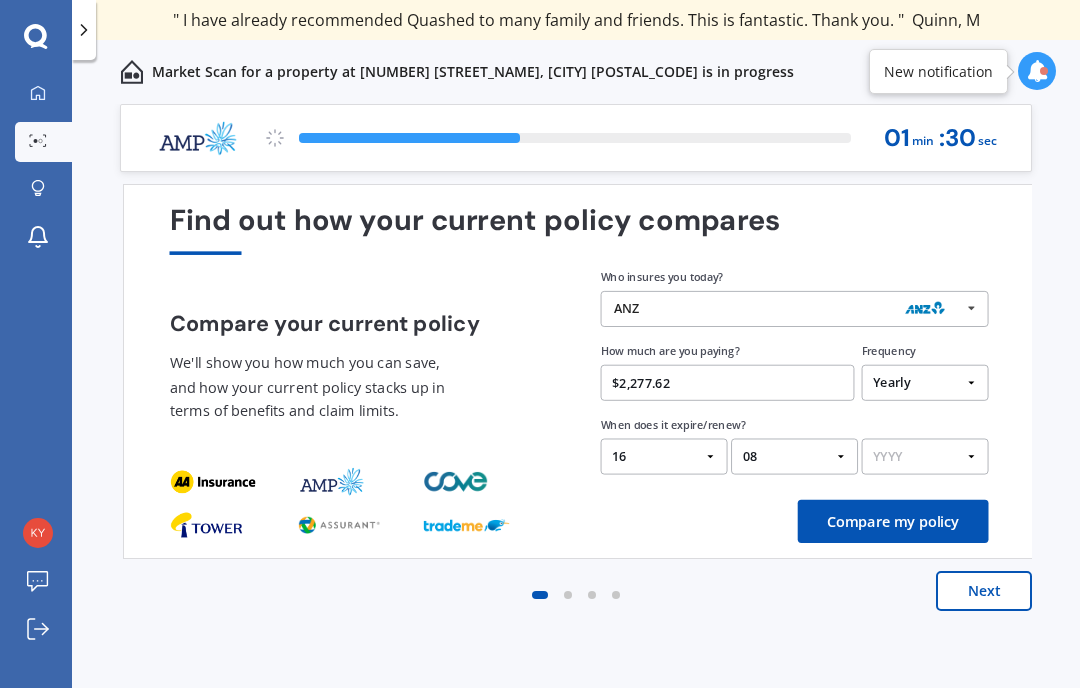 select on "2025" 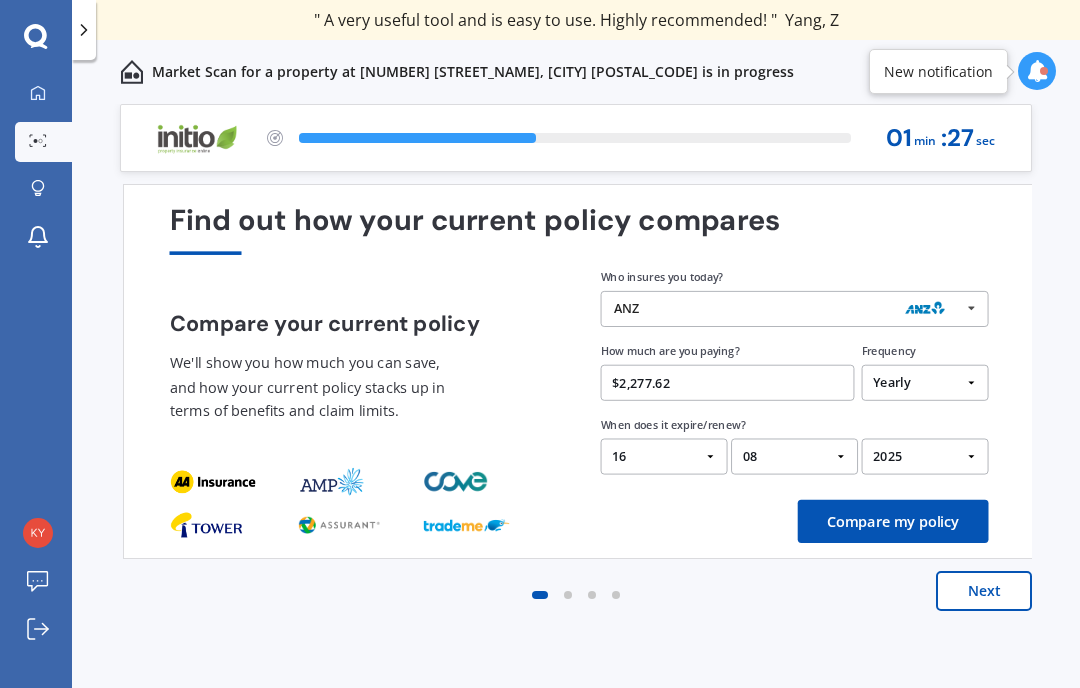 click on "Compare my policy" at bounding box center [893, 521] 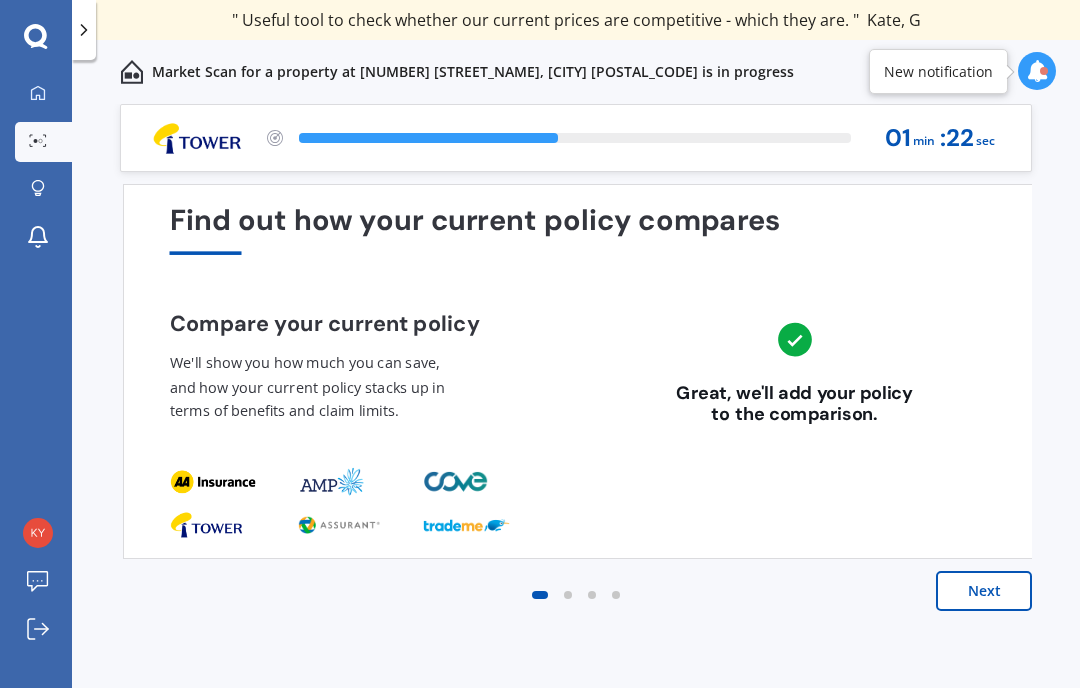 click on "Next" at bounding box center (984, 591) 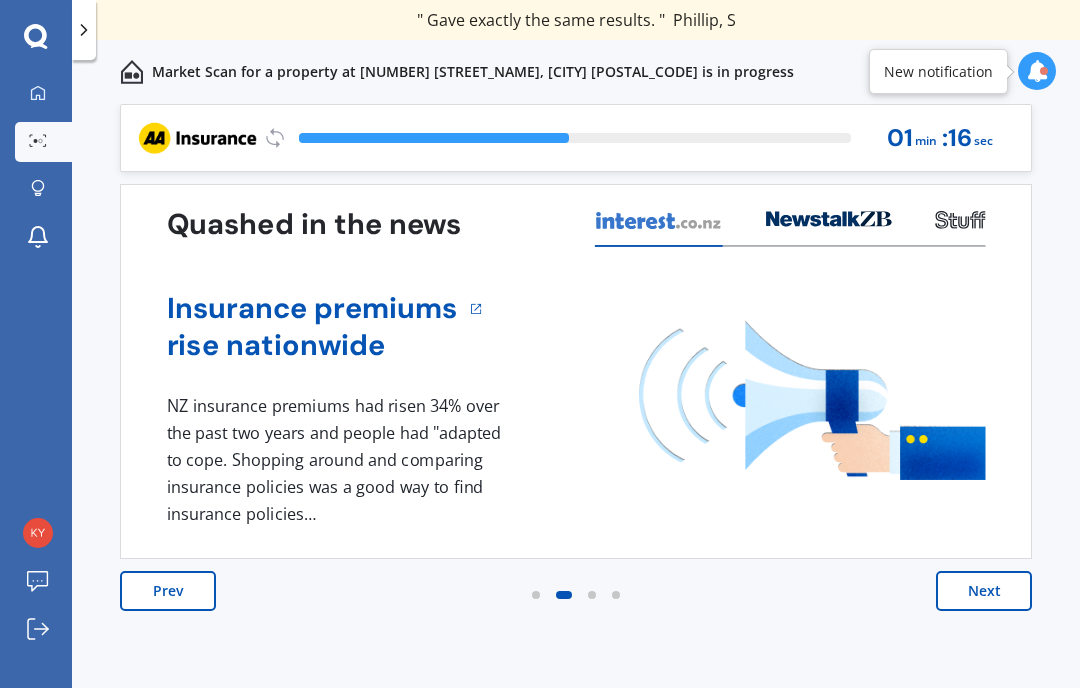 click on "Next" at bounding box center [984, 591] 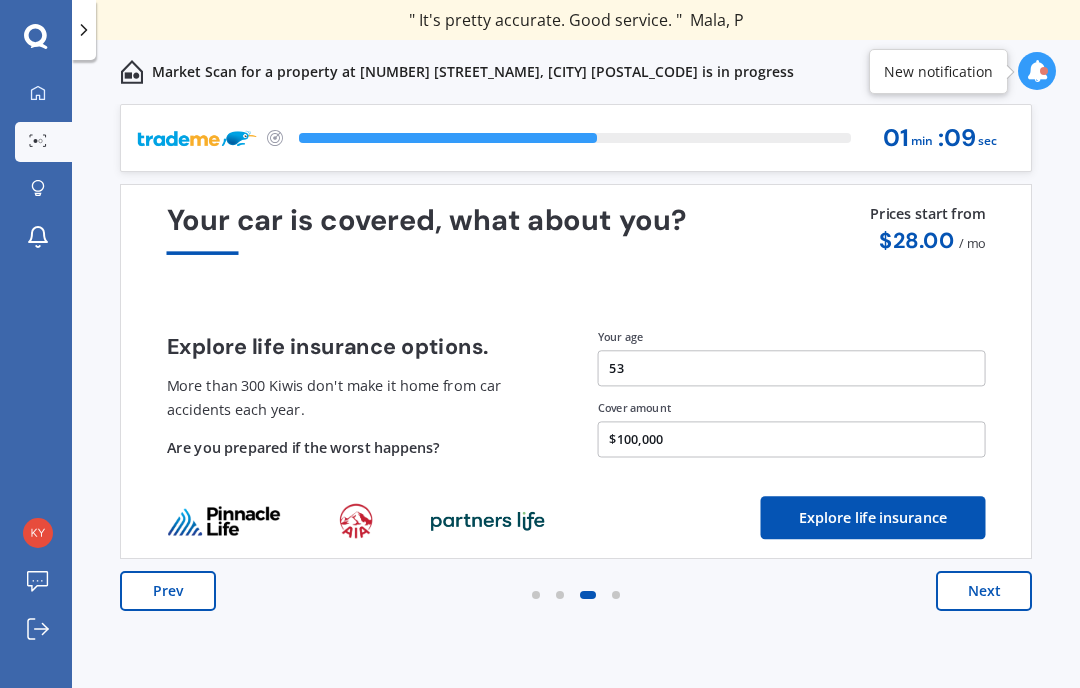 click on "Next" at bounding box center [984, 591] 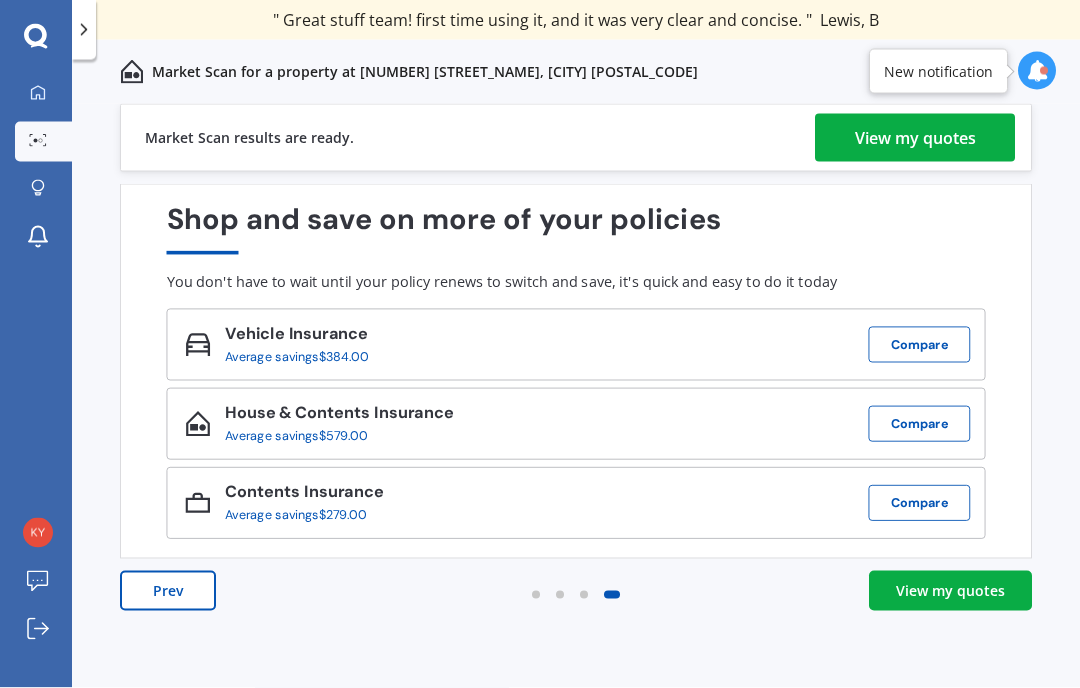 scroll, scrollTop: 0, scrollLeft: 0, axis: both 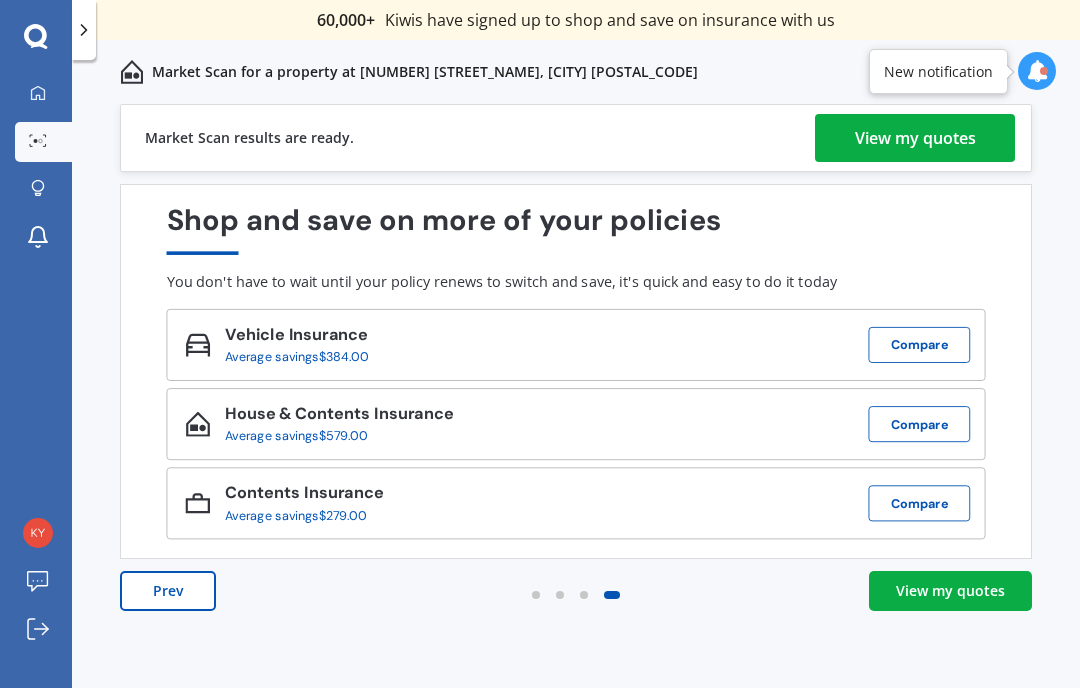 click on "View my quotes" at bounding box center [915, 138] 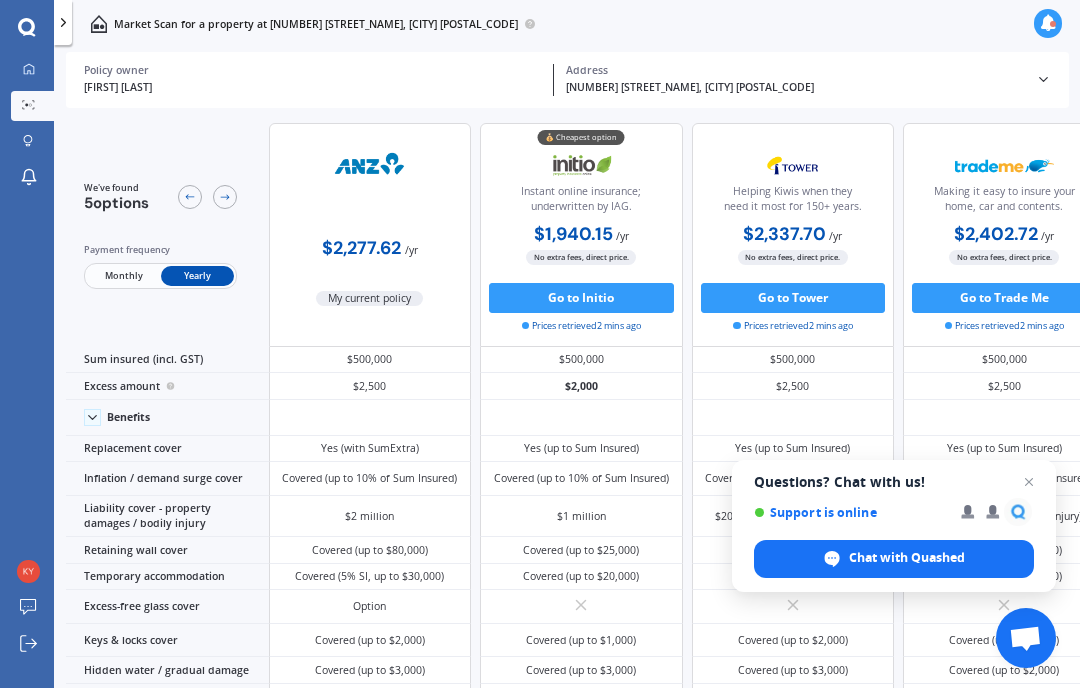 scroll, scrollTop: 0, scrollLeft: 0, axis: both 